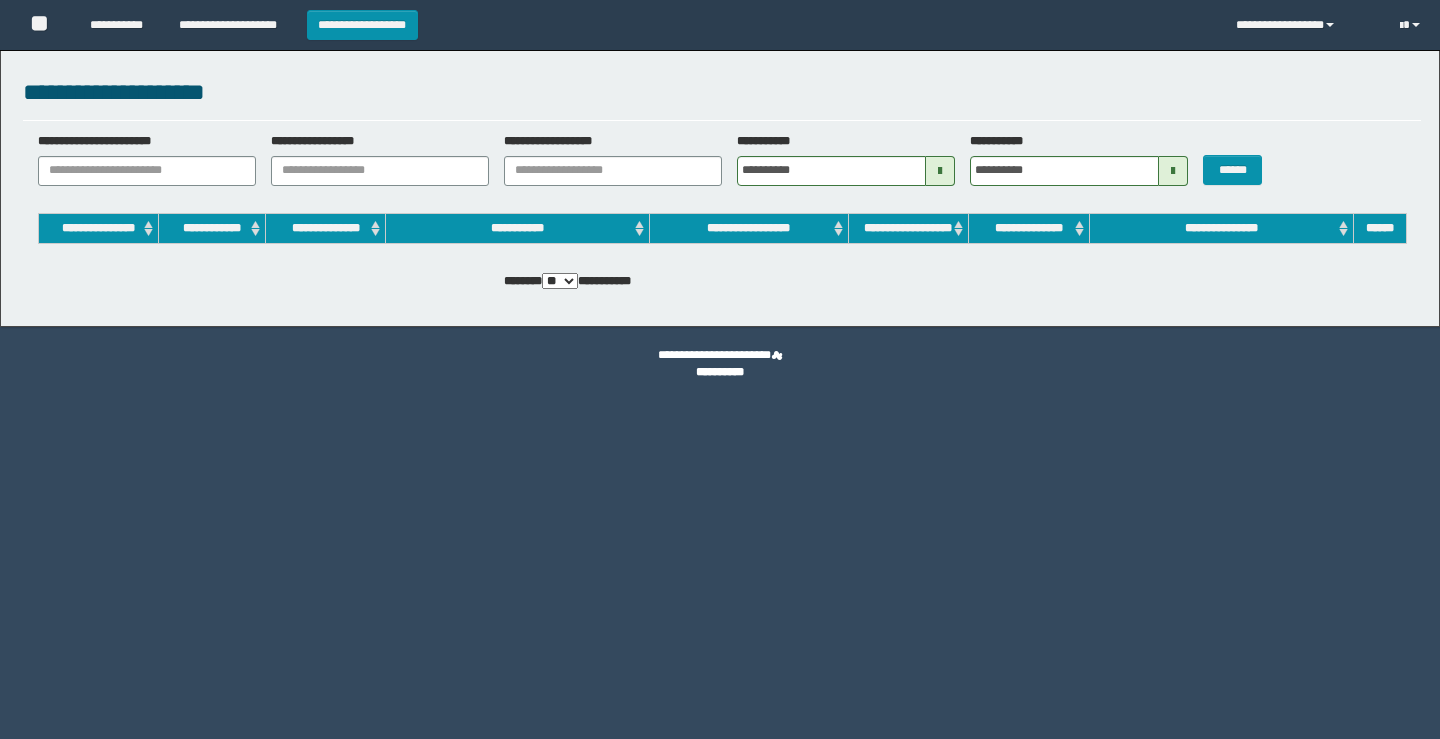 scroll, scrollTop: 0, scrollLeft: 0, axis: both 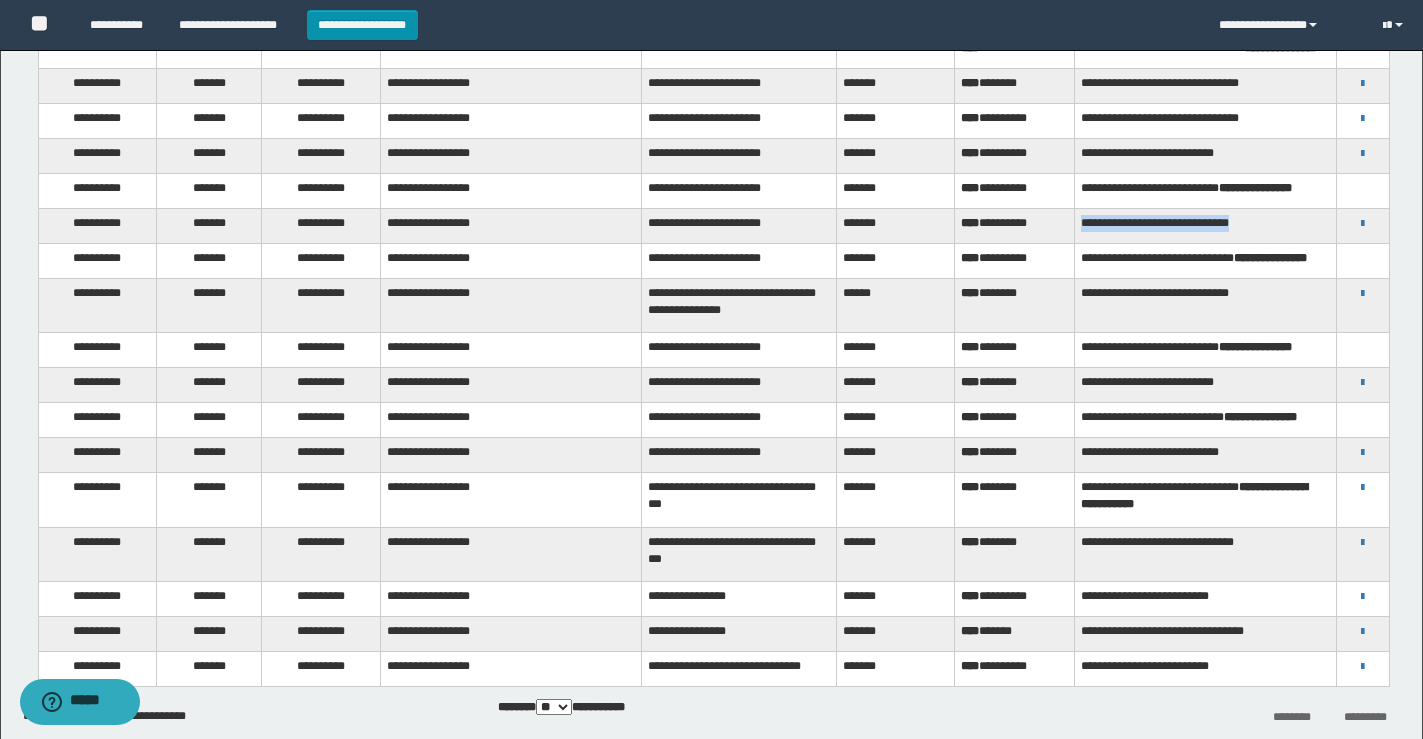 drag, startPoint x: 1263, startPoint y: 222, endPoint x: 1074, endPoint y: 226, distance: 189.04233 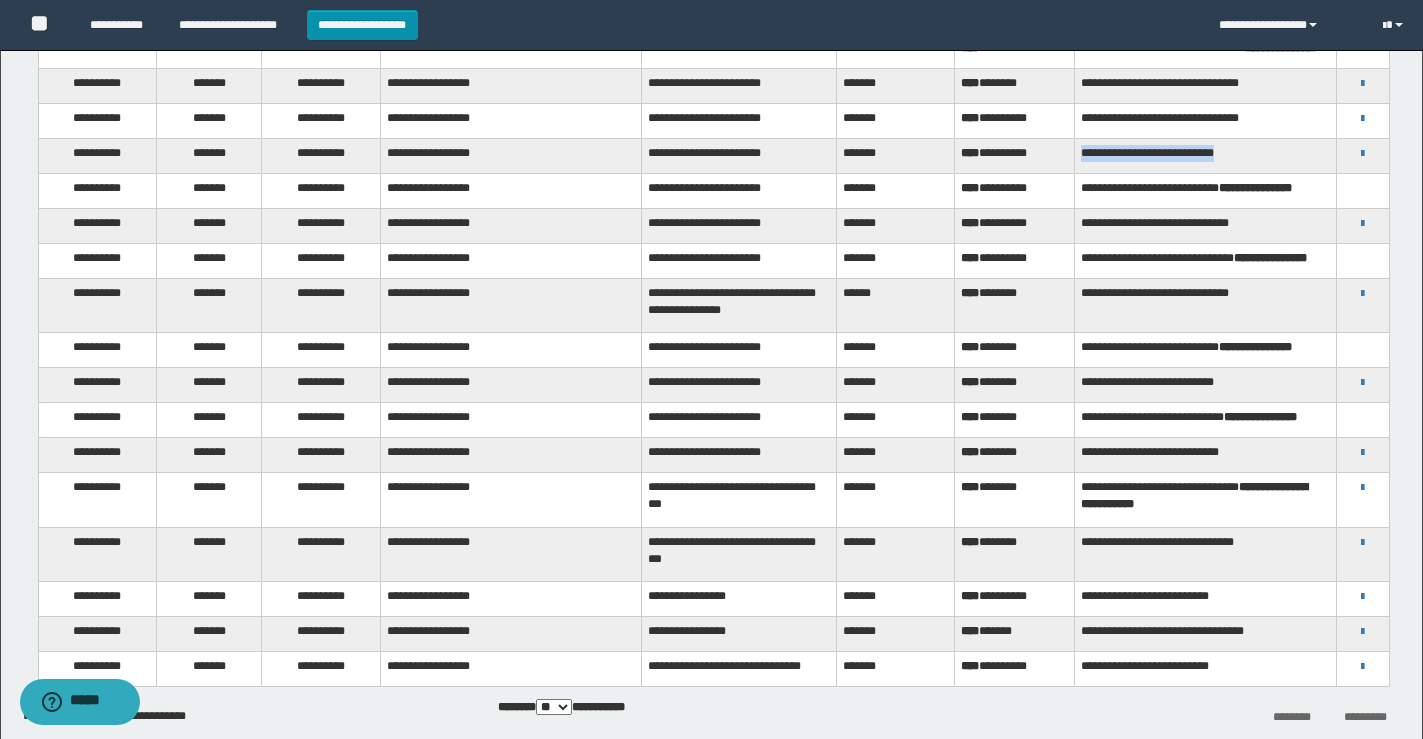 drag, startPoint x: 1248, startPoint y: 144, endPoint x: 1081, endPoint y: 139, distance: 167.07483 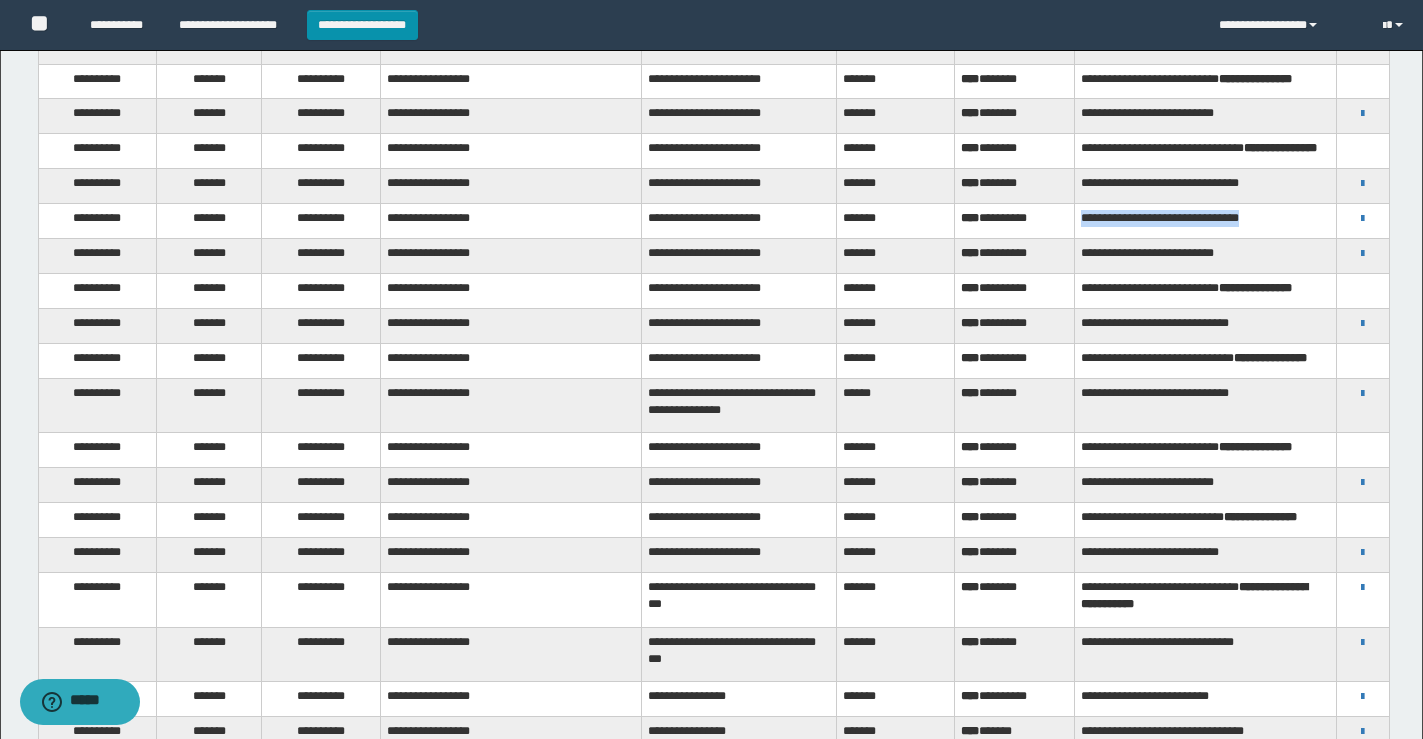 drag, startPoint x: 1285, startPoint y: 211, endPoint x: 1078, endPoint y: 220, distance: 207.19556 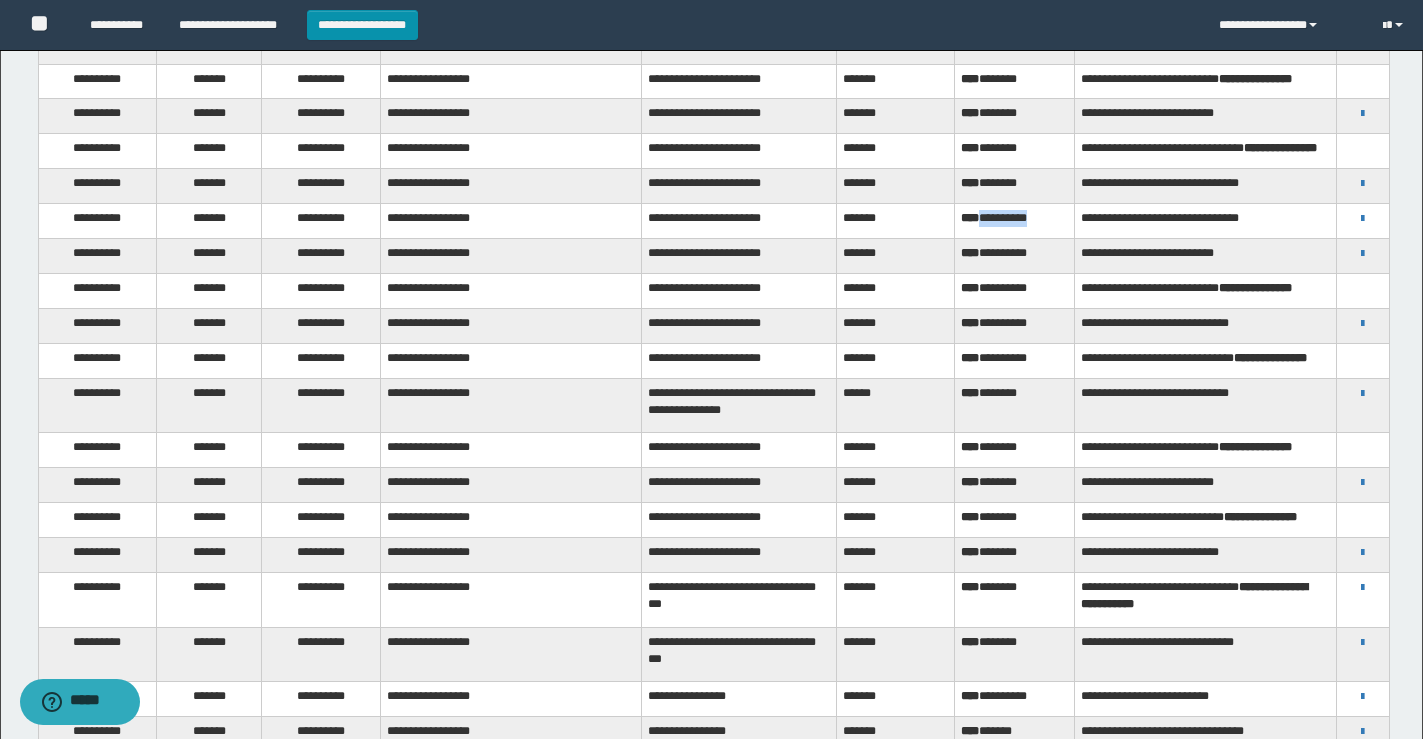 drag, startPoint x: 1066, startPoint y: 213, endPoint x: 987, endPoint y: 215, distance: 79.025314 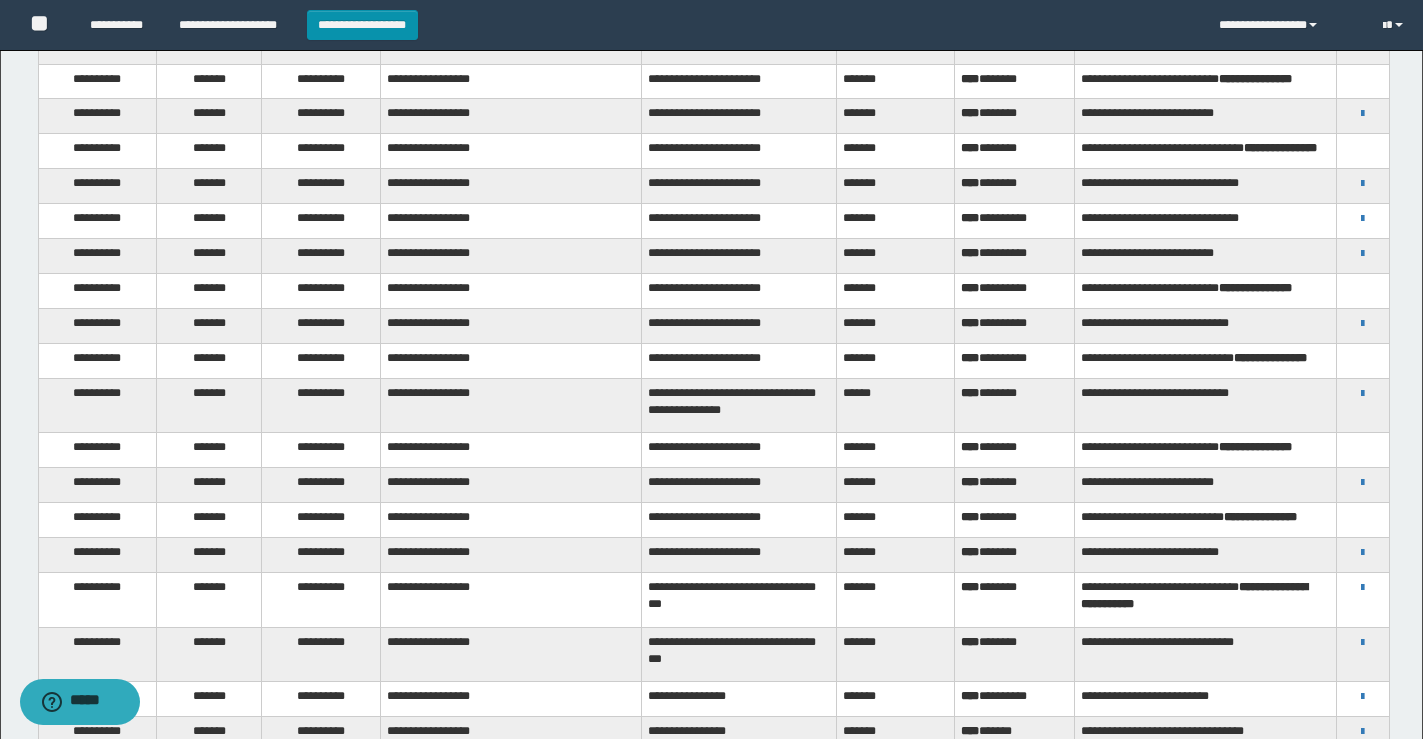 click on "**********" at bounding box center [1205, 221] 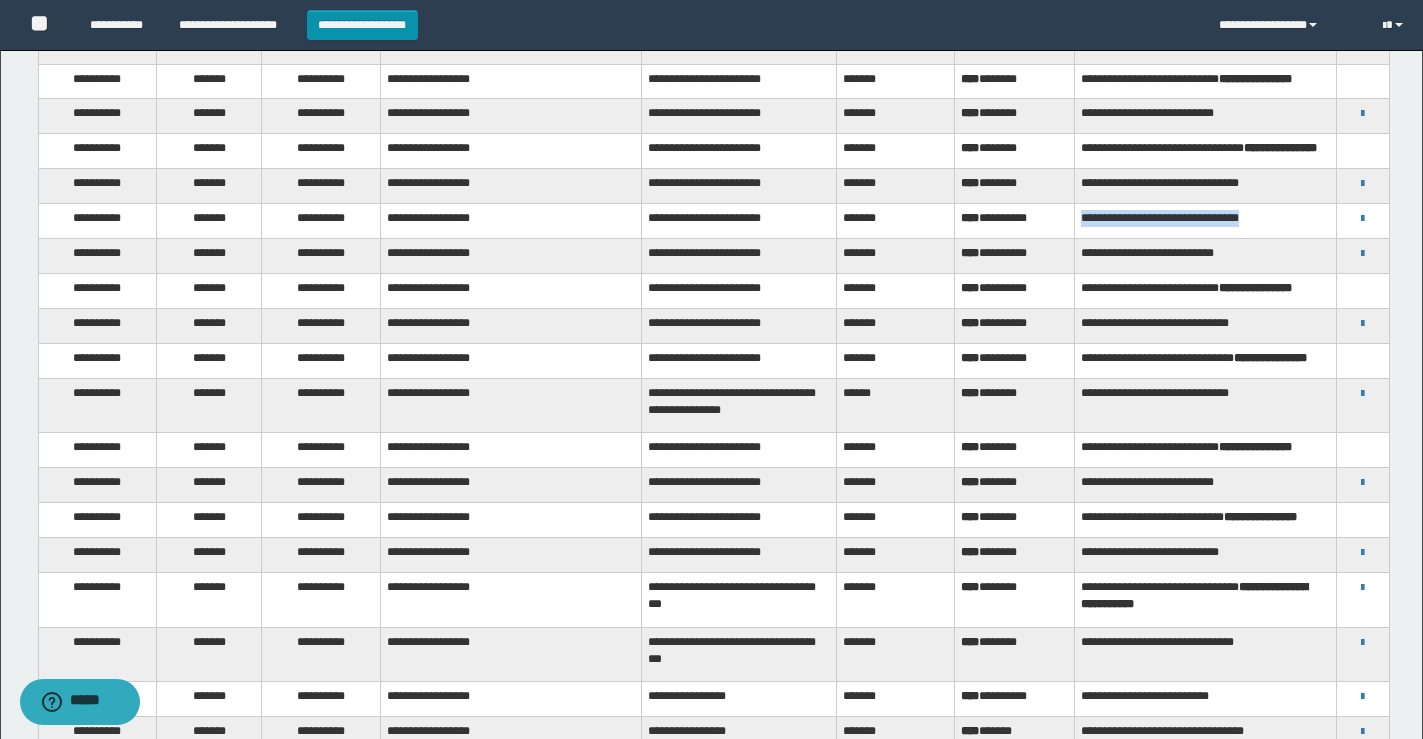 drag, startPoint x: 1266, startPoint y: 213, endPoint x: 1063, endPoint y: 201, distance: 203.35437 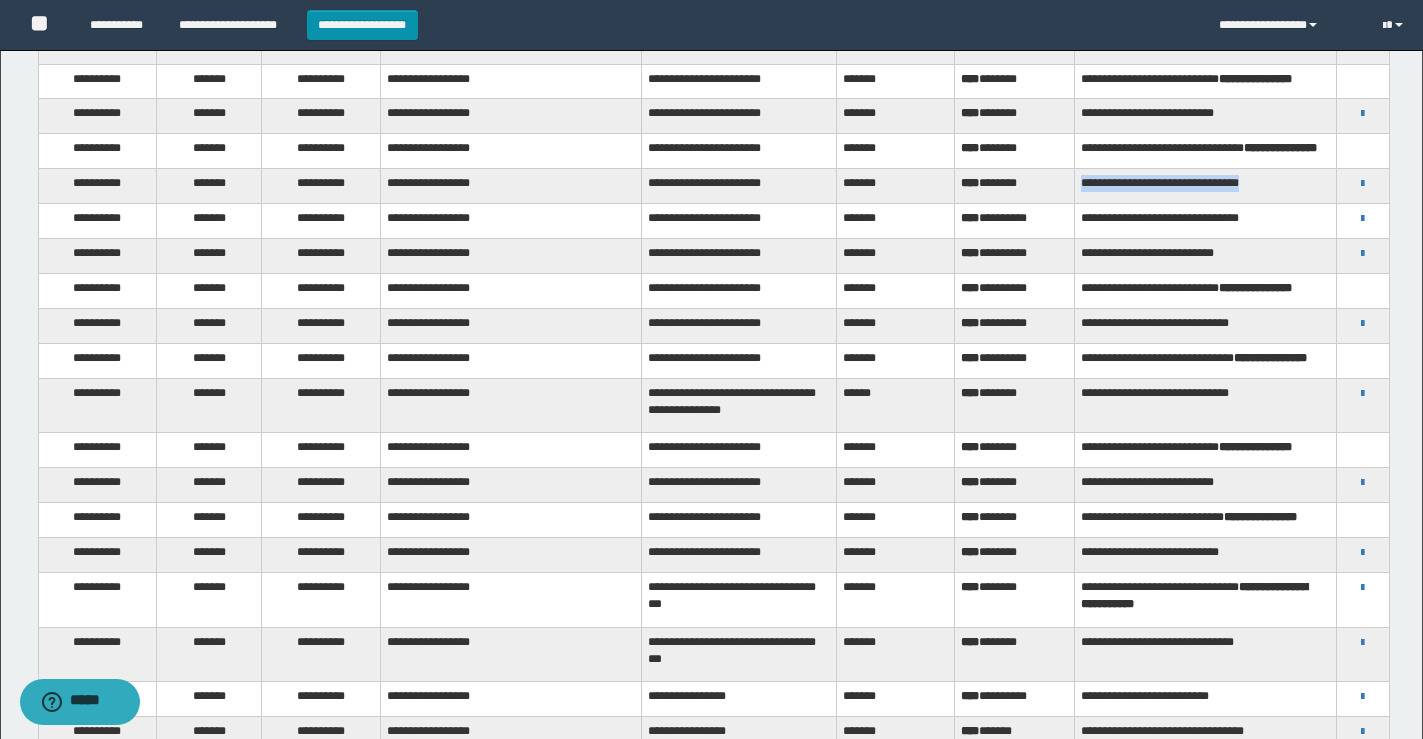 drag, startPoint x: 1267, startPoint y: 180, endPoint x: 1075, endPoint y: 189, distance: 192.21082 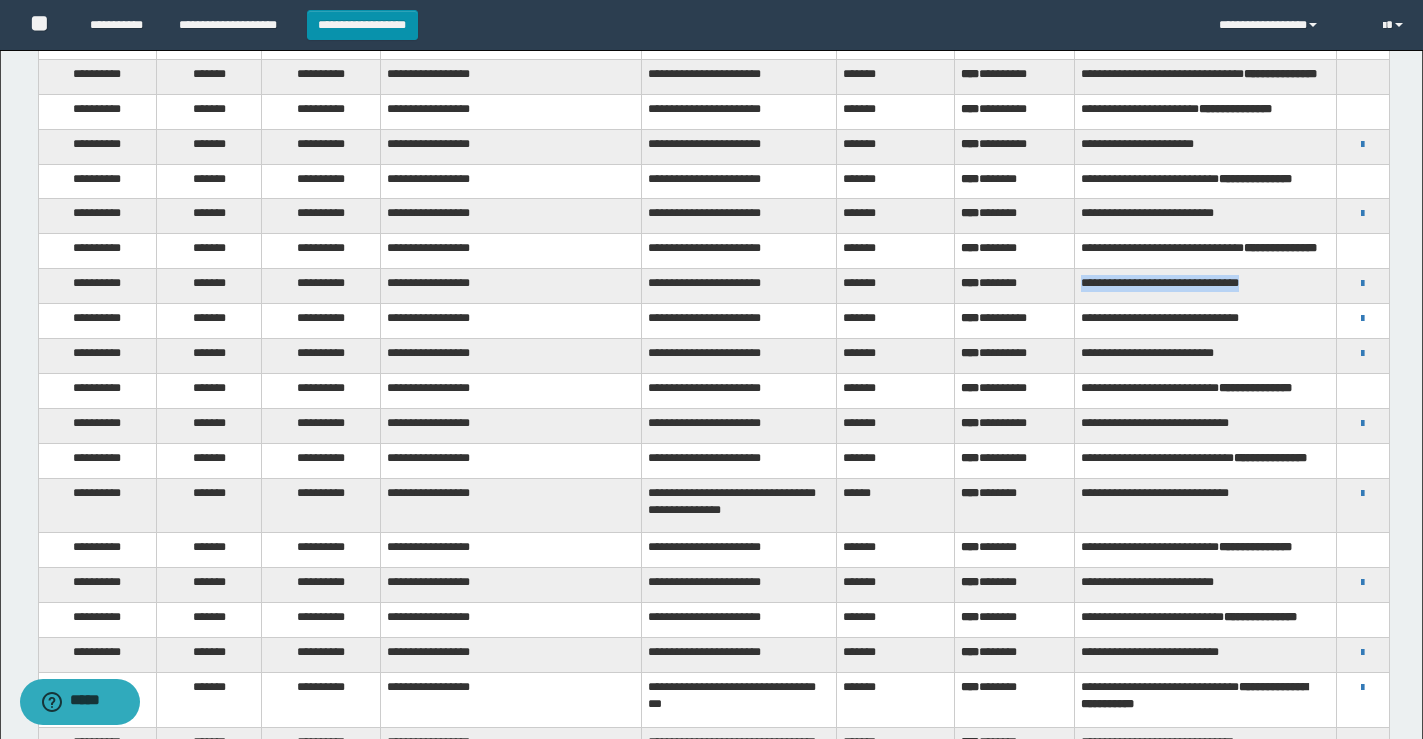 scroll, scrollTop: 263, scrollLeft: 0, axis: vertical 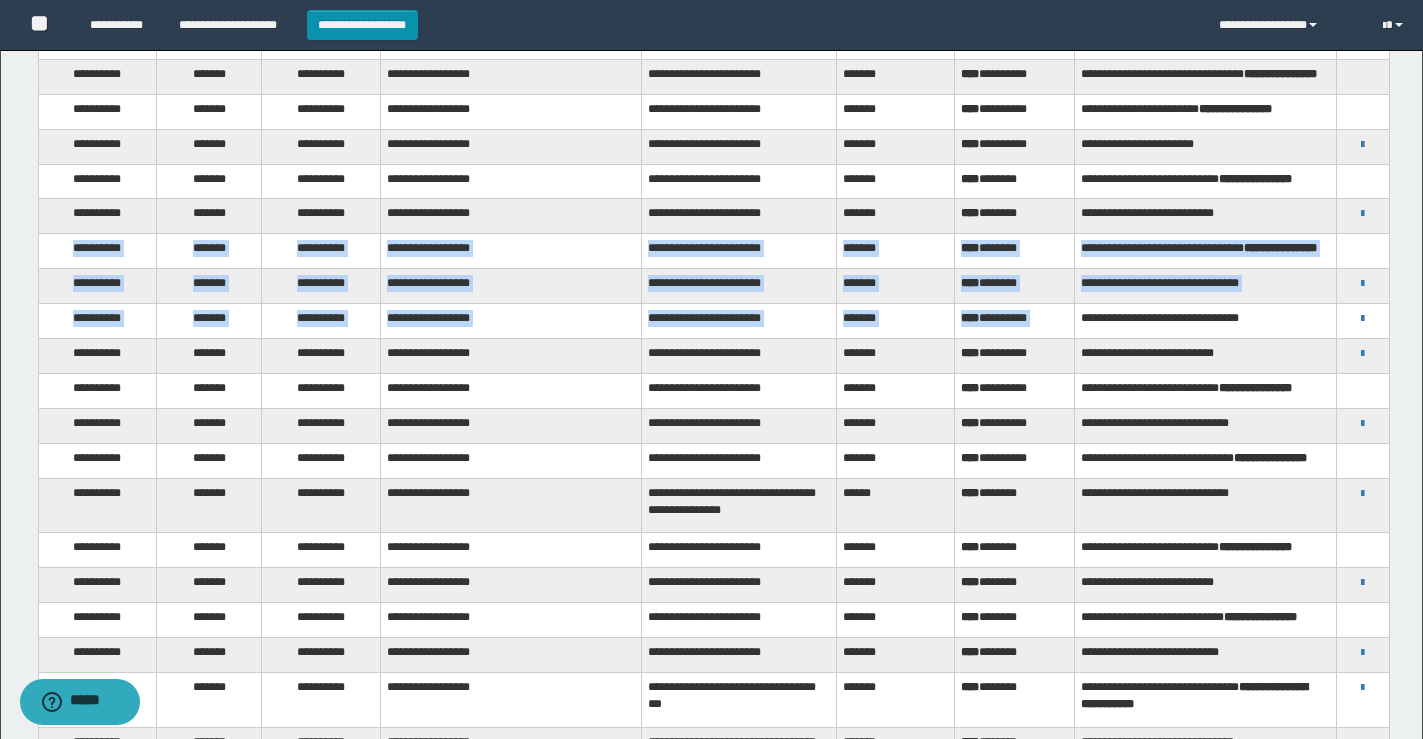 drag, startPoint x: 1247, startPoint y: 306, endPoint x: 1071, endPoint y: 308, distance: 176.01137 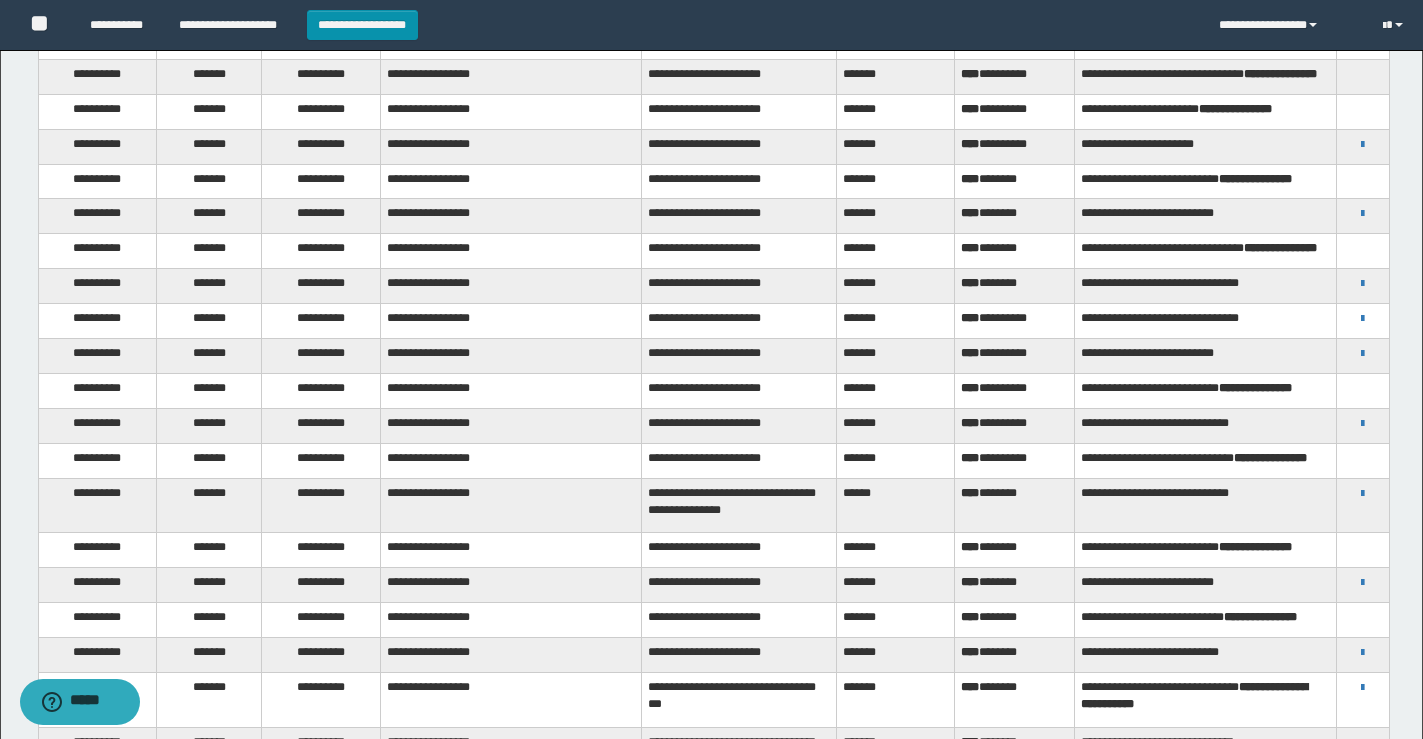 click on "**********" at bounding box center [1205, 321] 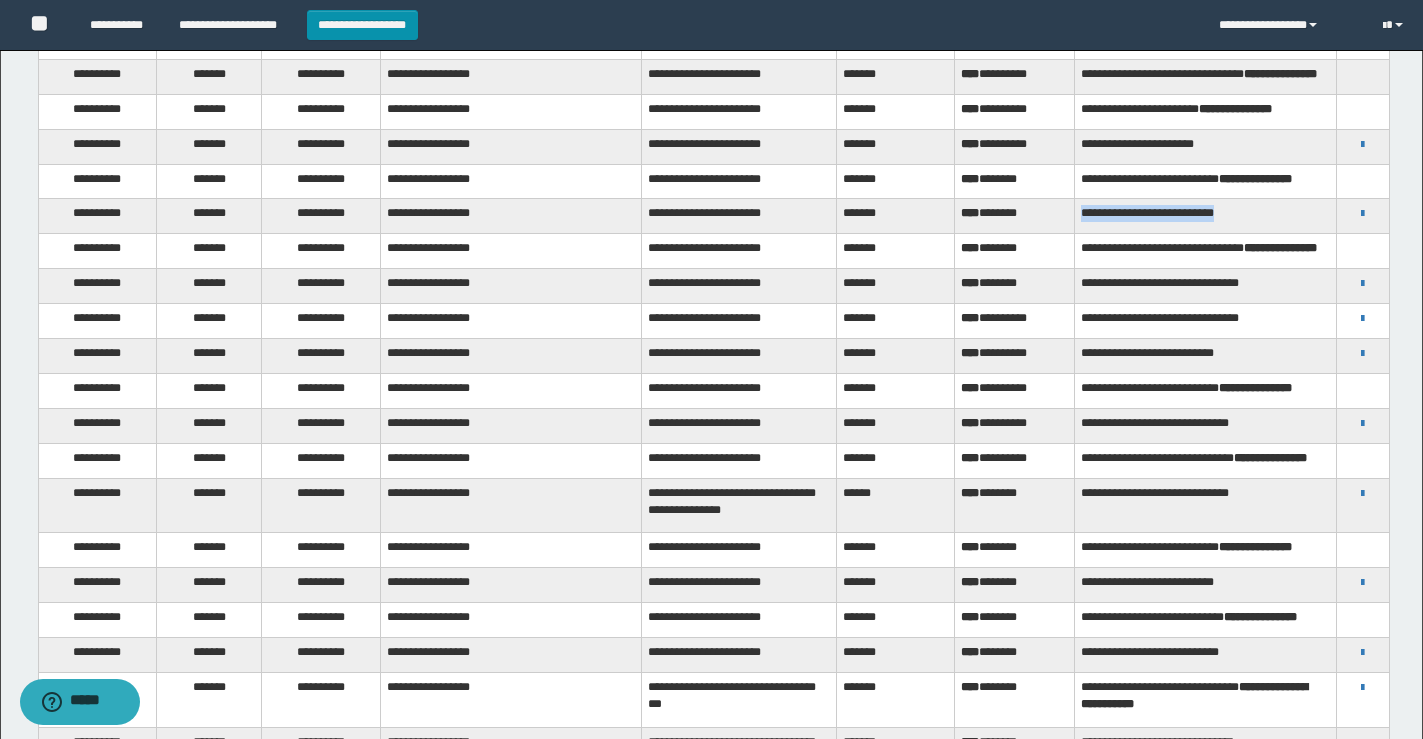 drag, startPoint x: 1236, startPoint y: 200, endPoint x: 1075, endPoint y: 203, distance: 161.02795 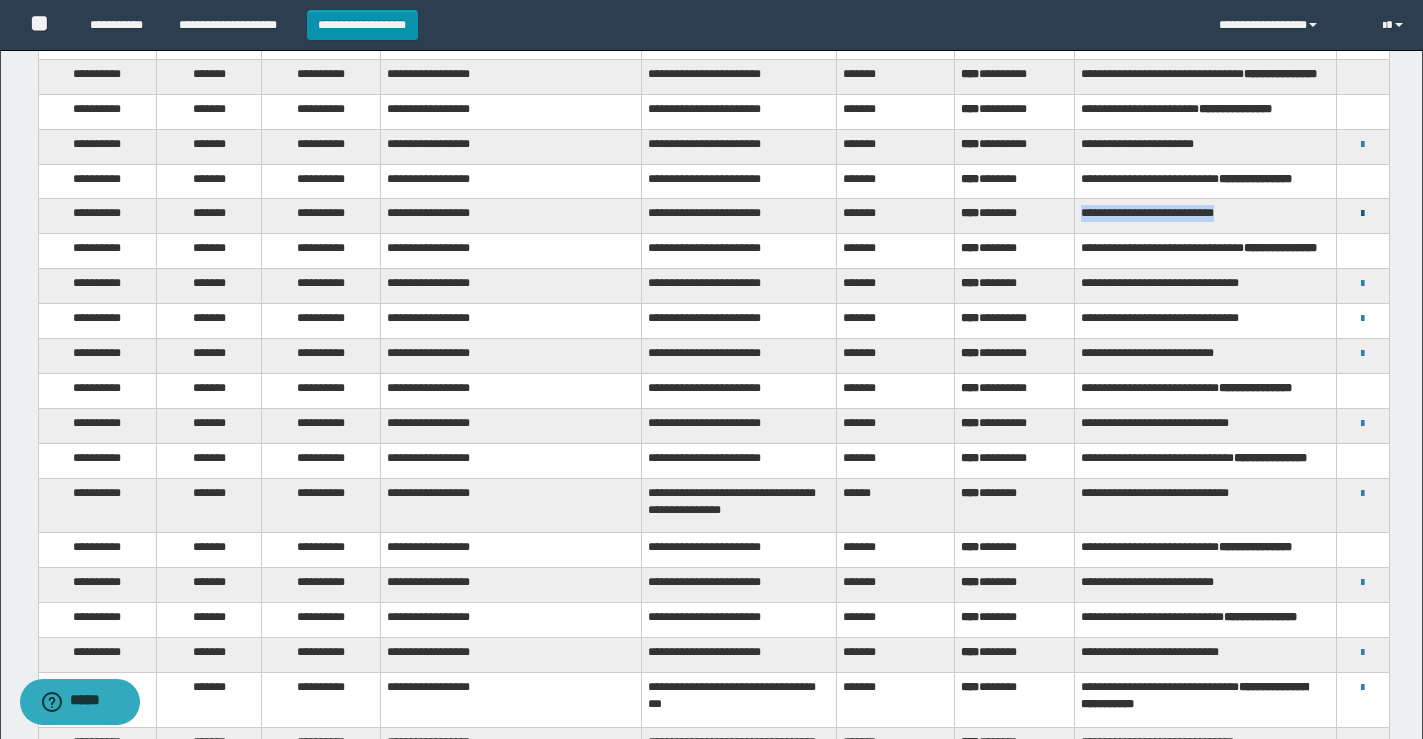 click at bounding box center (1362, 214) 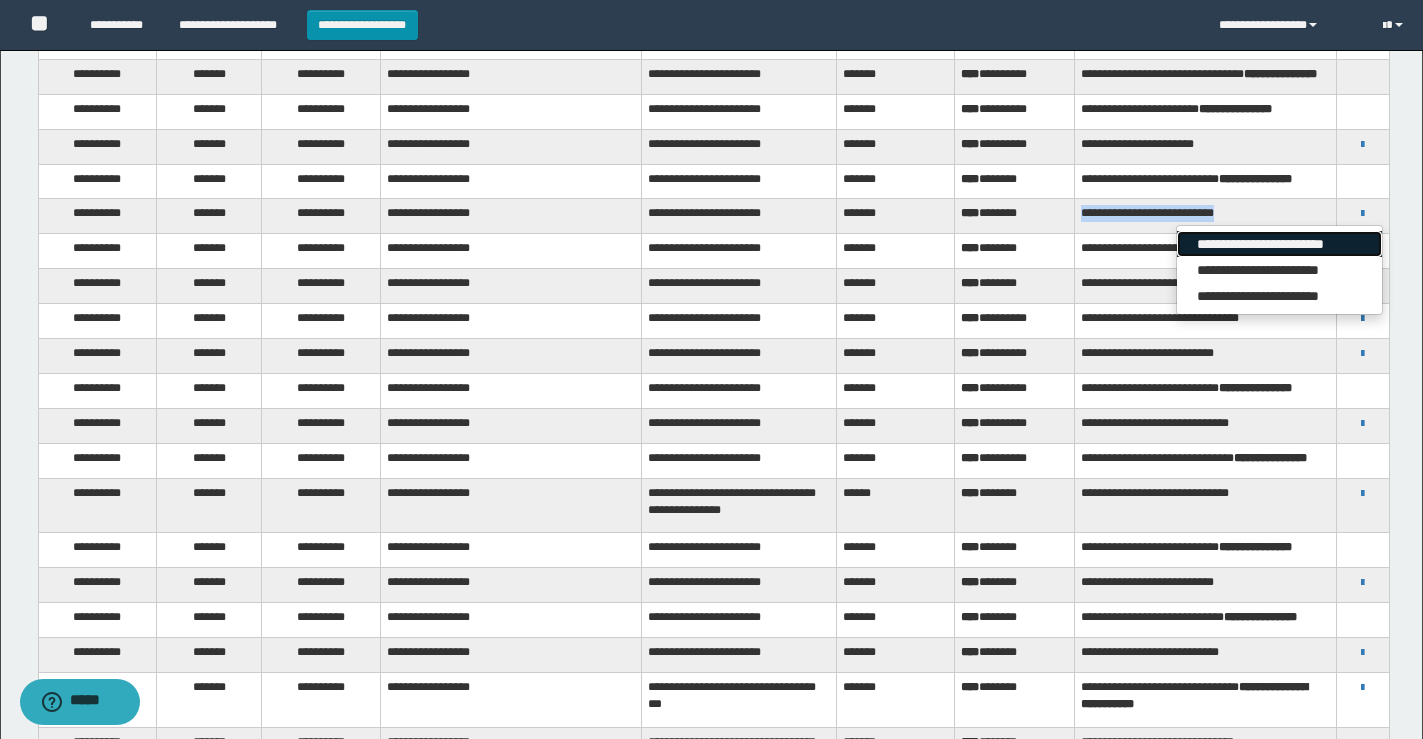 click on "**********" at bounding box center [1279, 244] 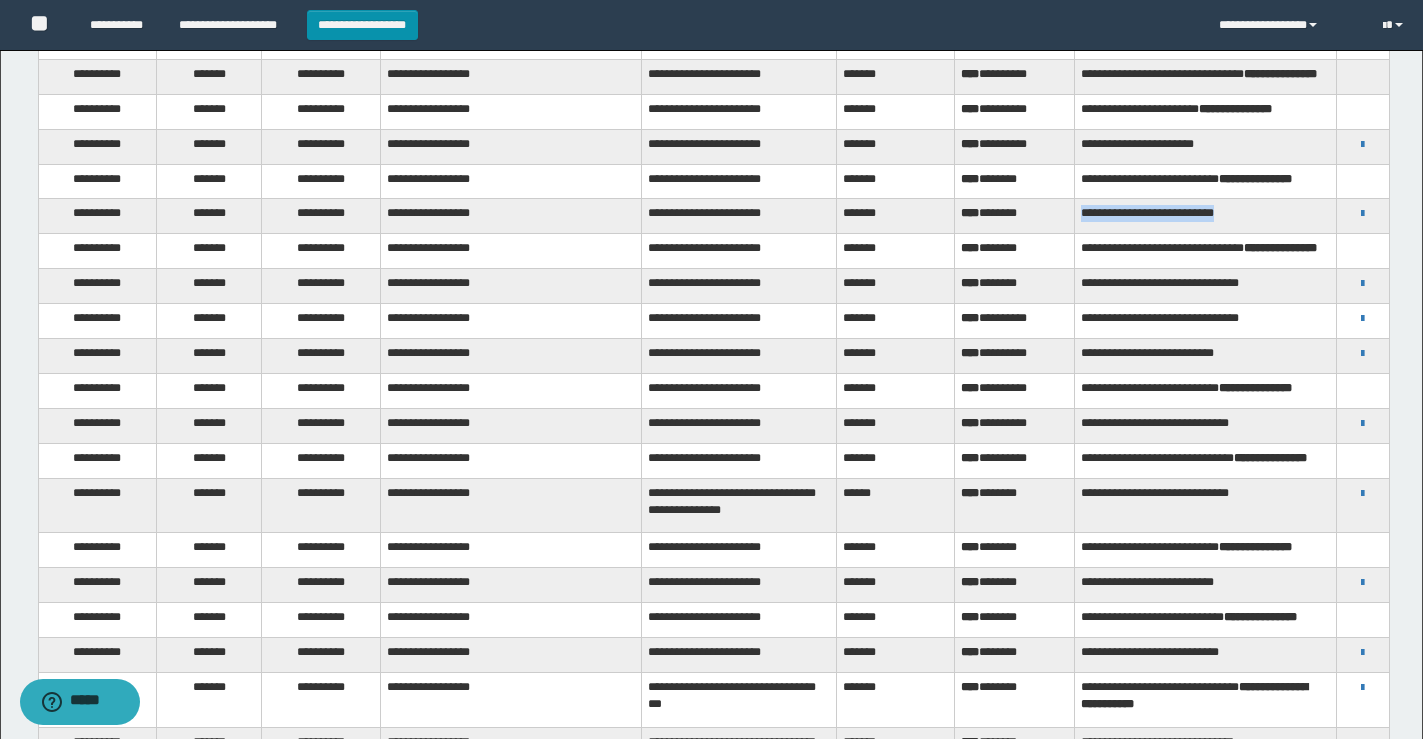 scroll, scrollTop: 263, scrollLeft: 0, axis: vertical 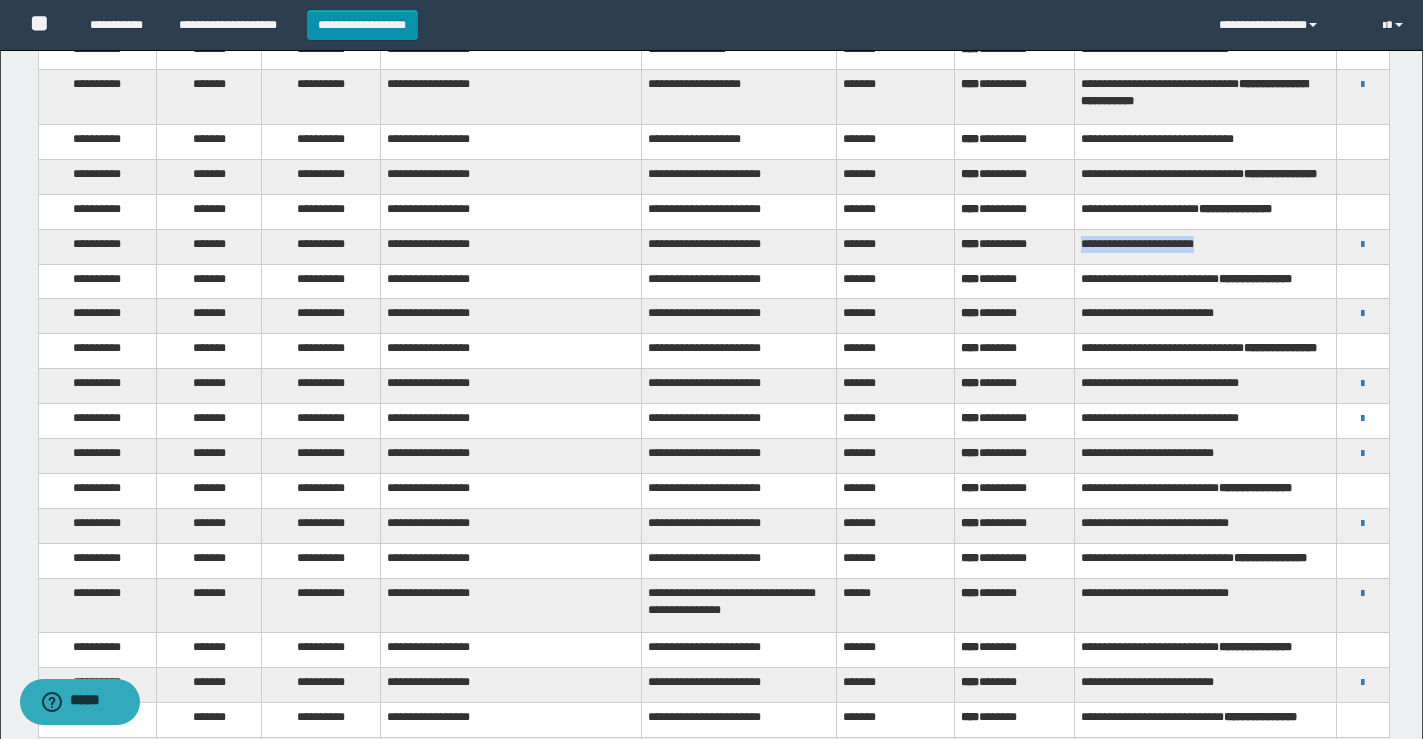 drag, startPoint x: 1224, startPoint y: 243, endPoint x: 1077, endPoint y: 239, distance: 147.05441 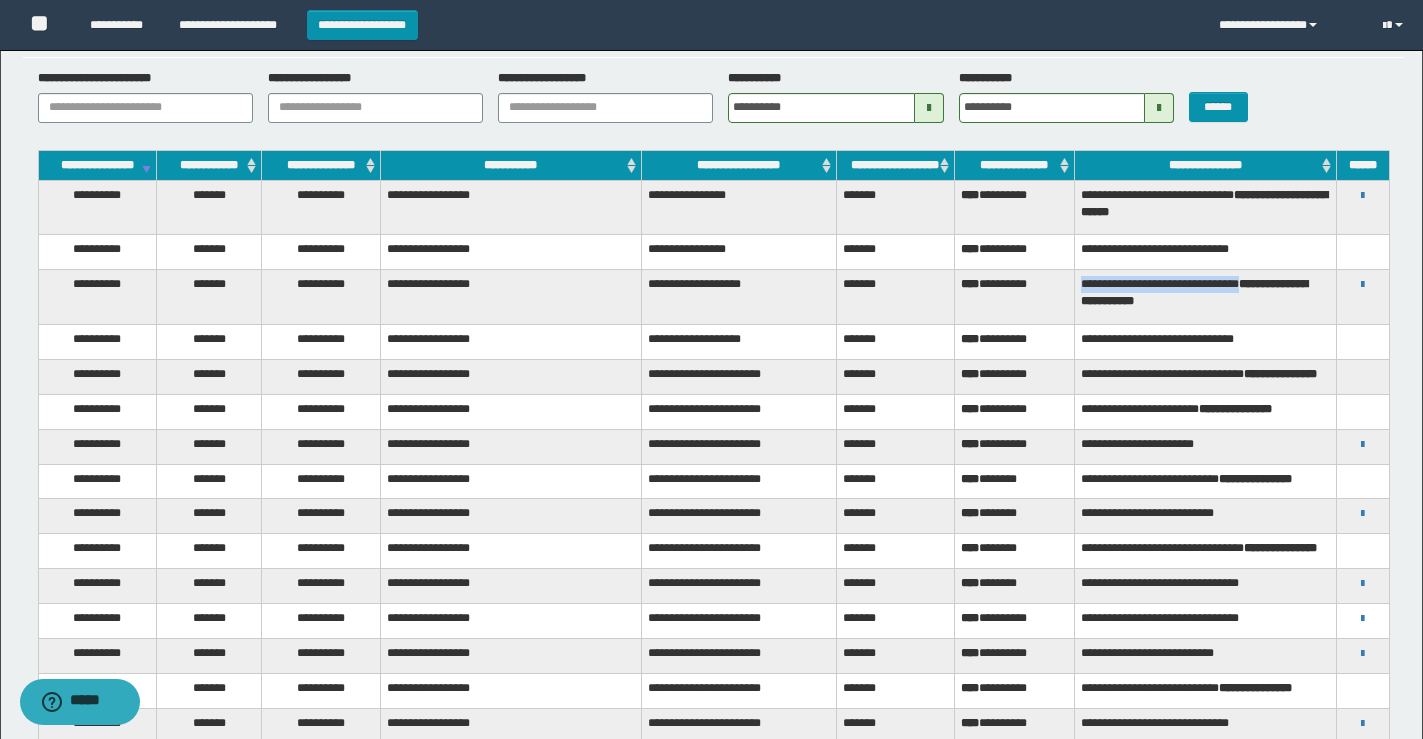 drag, startPoint x: 1258, startPoint y: 292, endPoint x: 1083, endPoint y: 288, distance: 175.04572 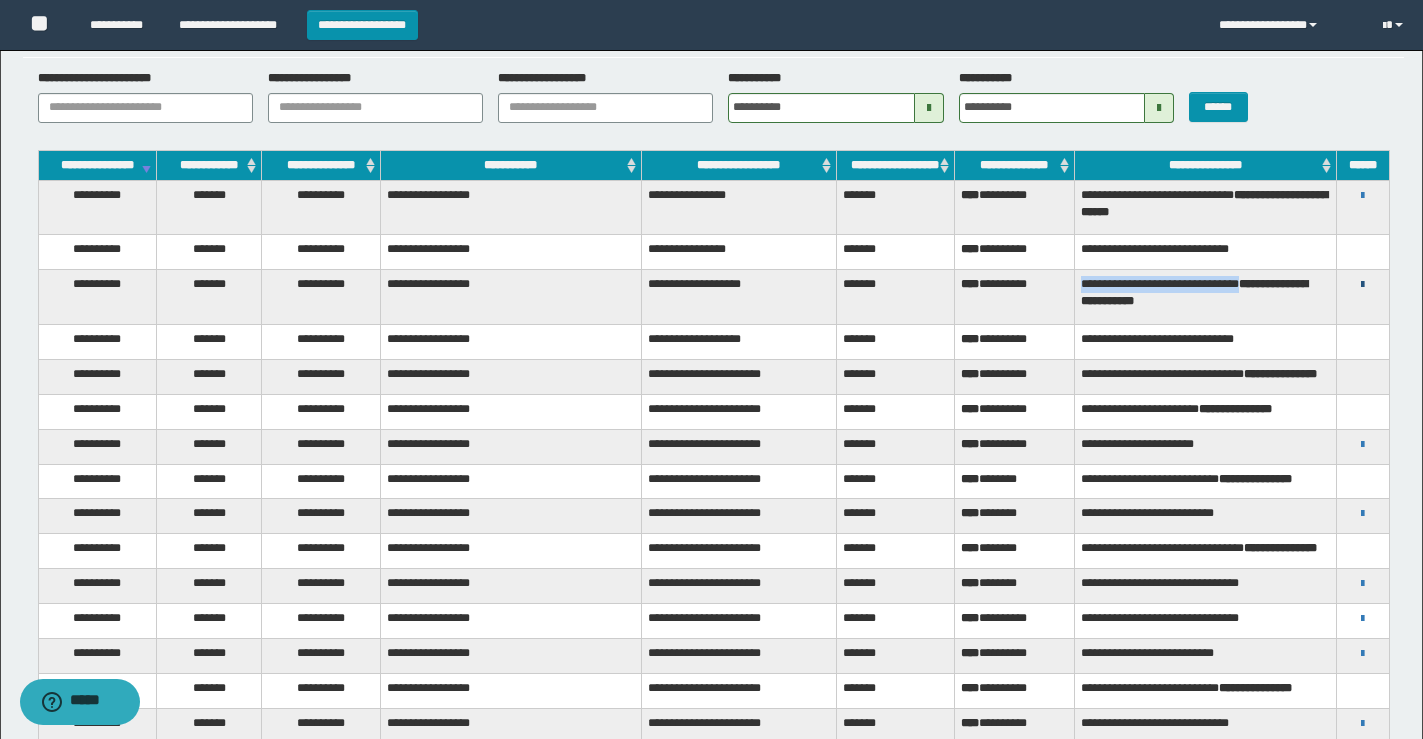 click at bounding box center (1362, 285) 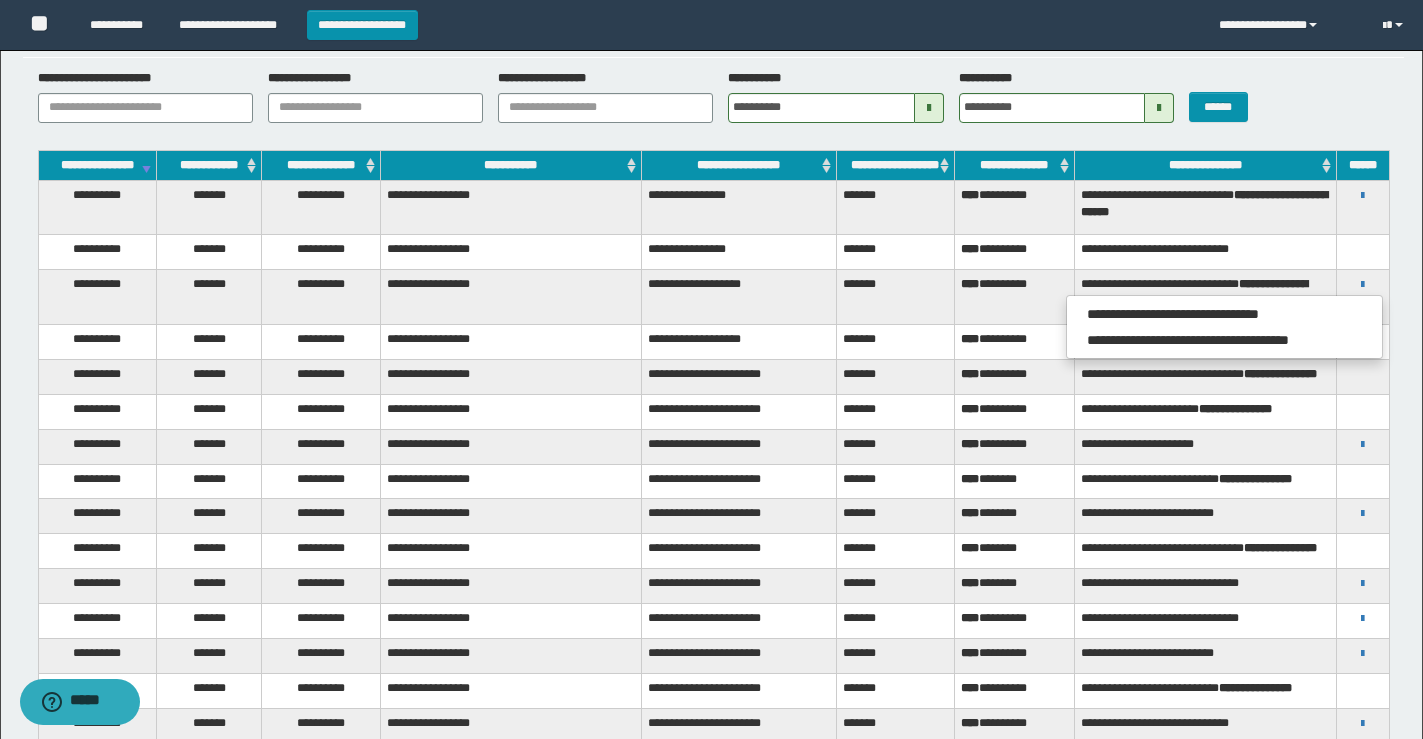 click on "**********" at bounding box center [1205, 297] 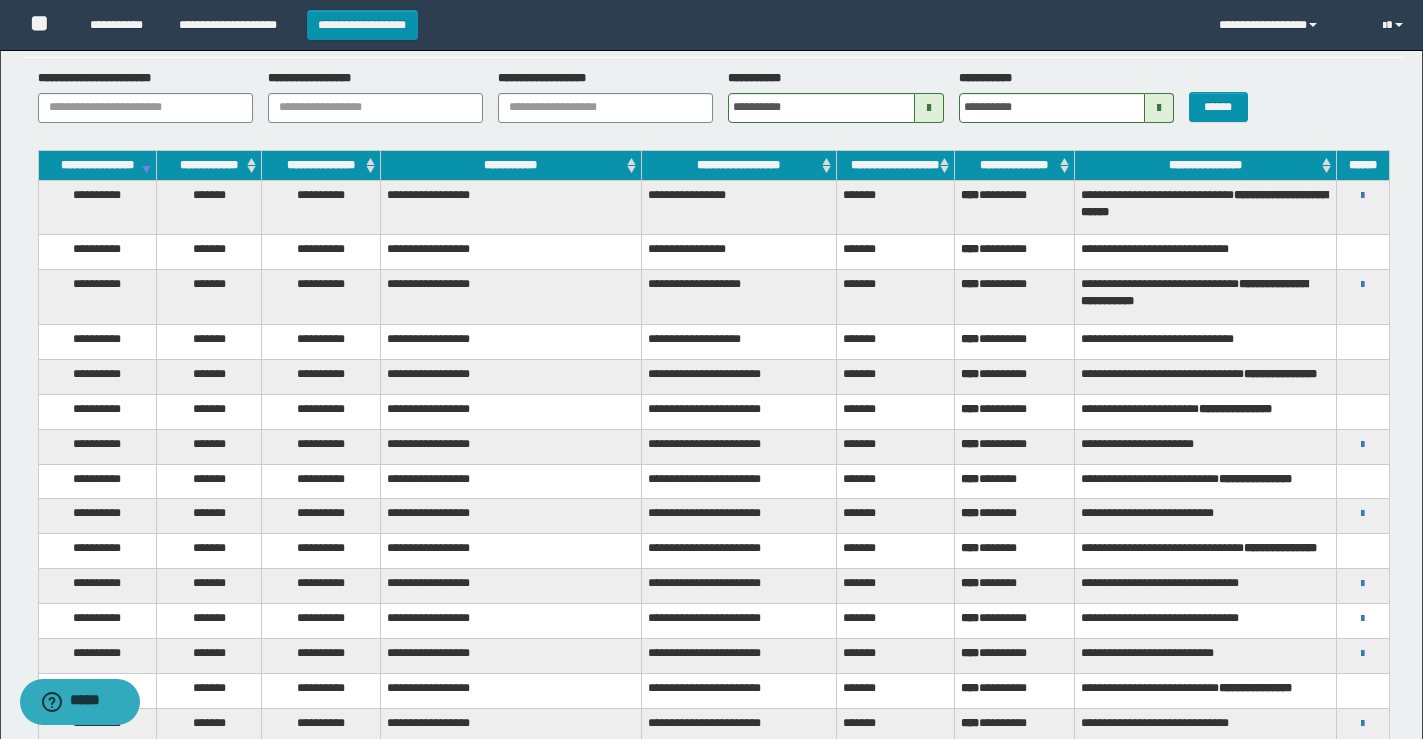 click on "**********" at bounding box center (1194, 292) 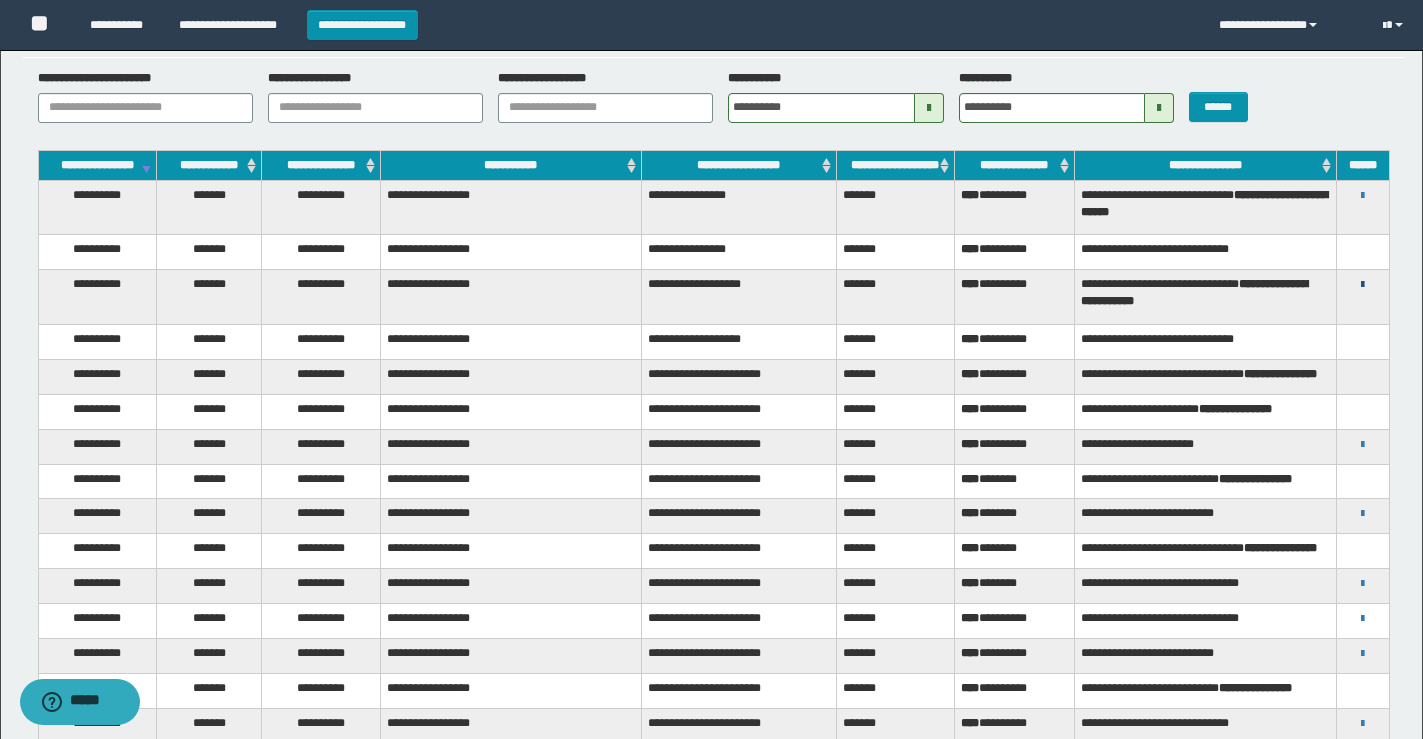 click at bounding box center (1362, 285) 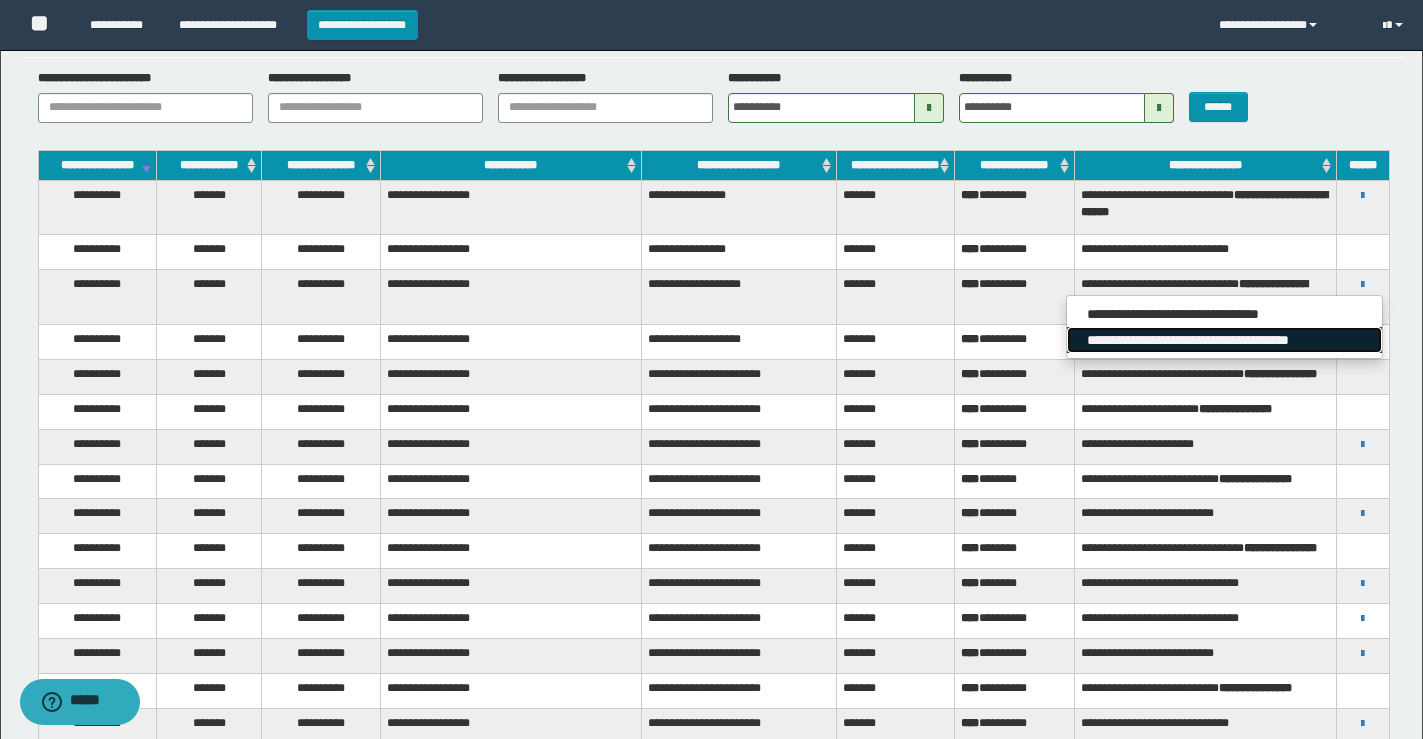 click on "**********" at bounding box center [1224, 340] 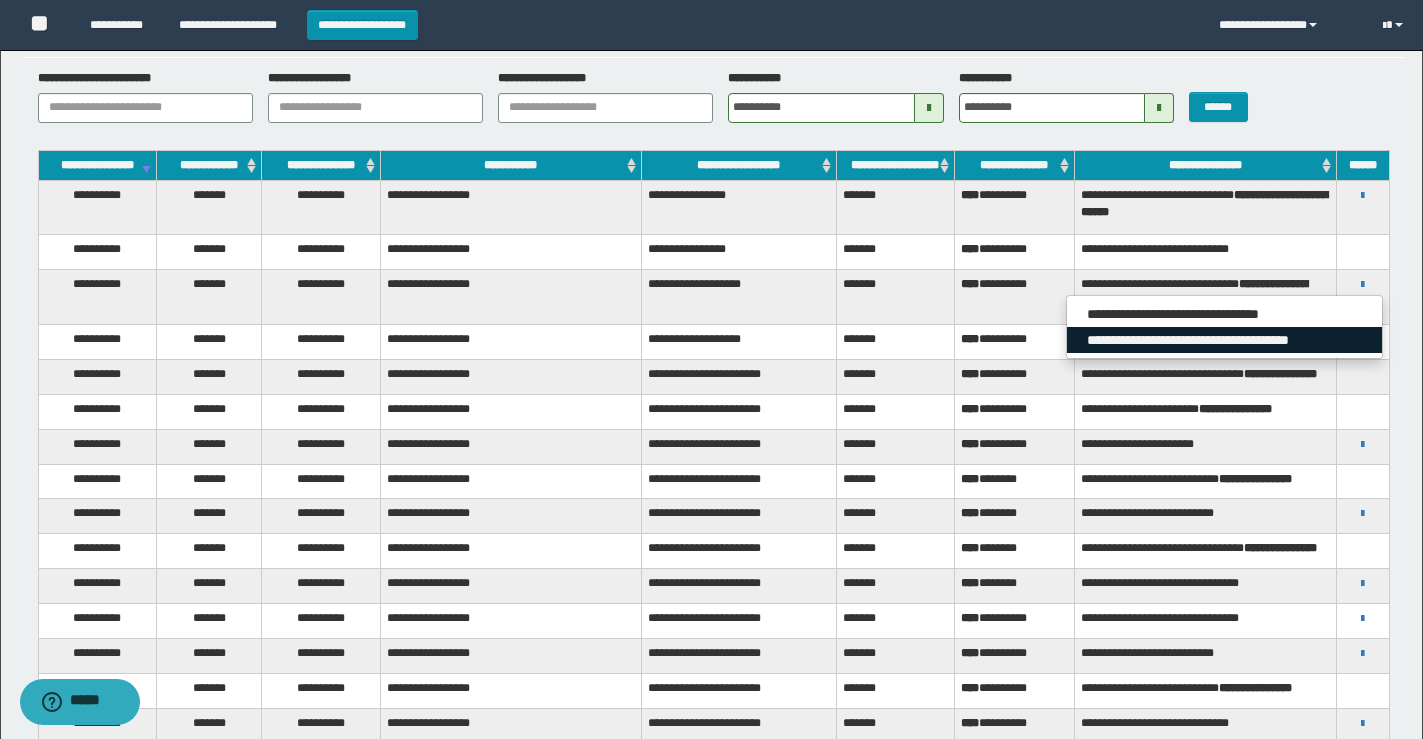 scroll, scrollTop: 0, scrollLeft: 0, axis: both 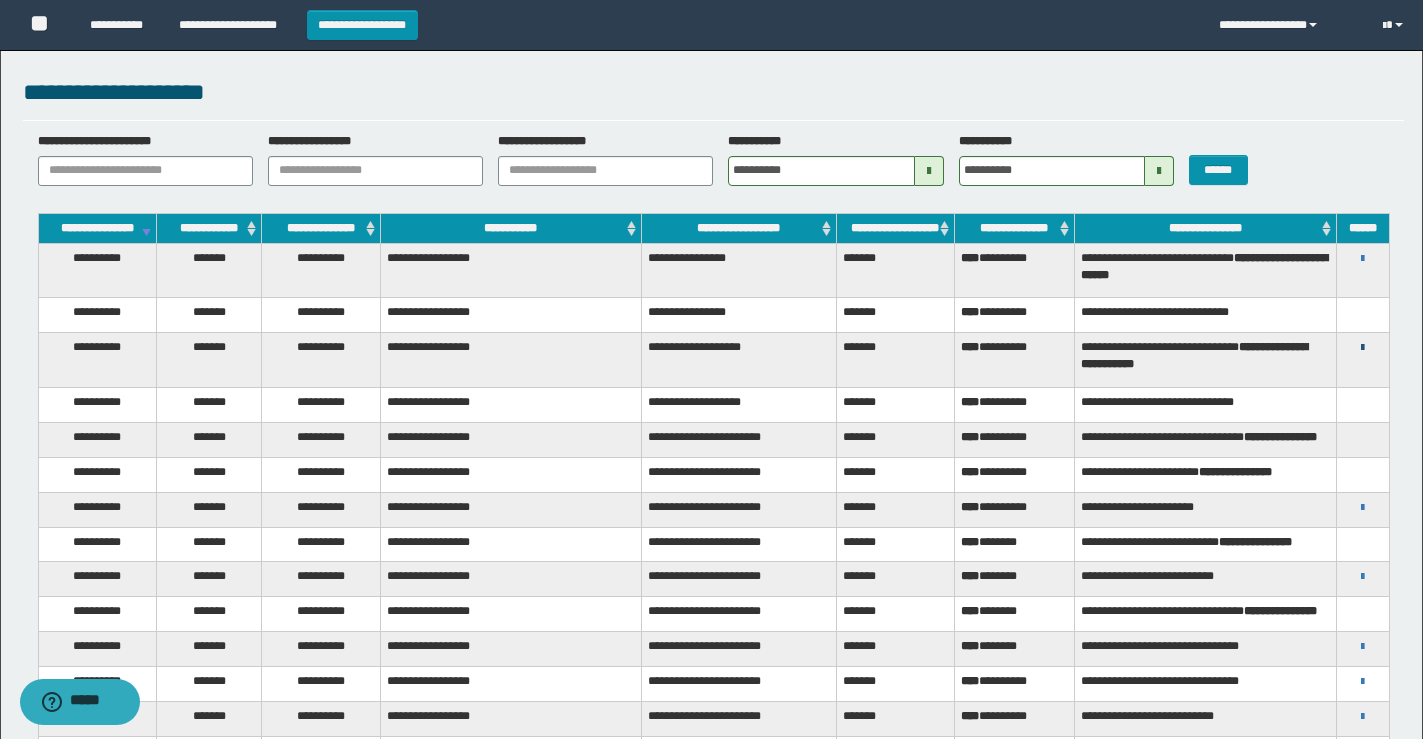 click at bounding box center (1362, 348) 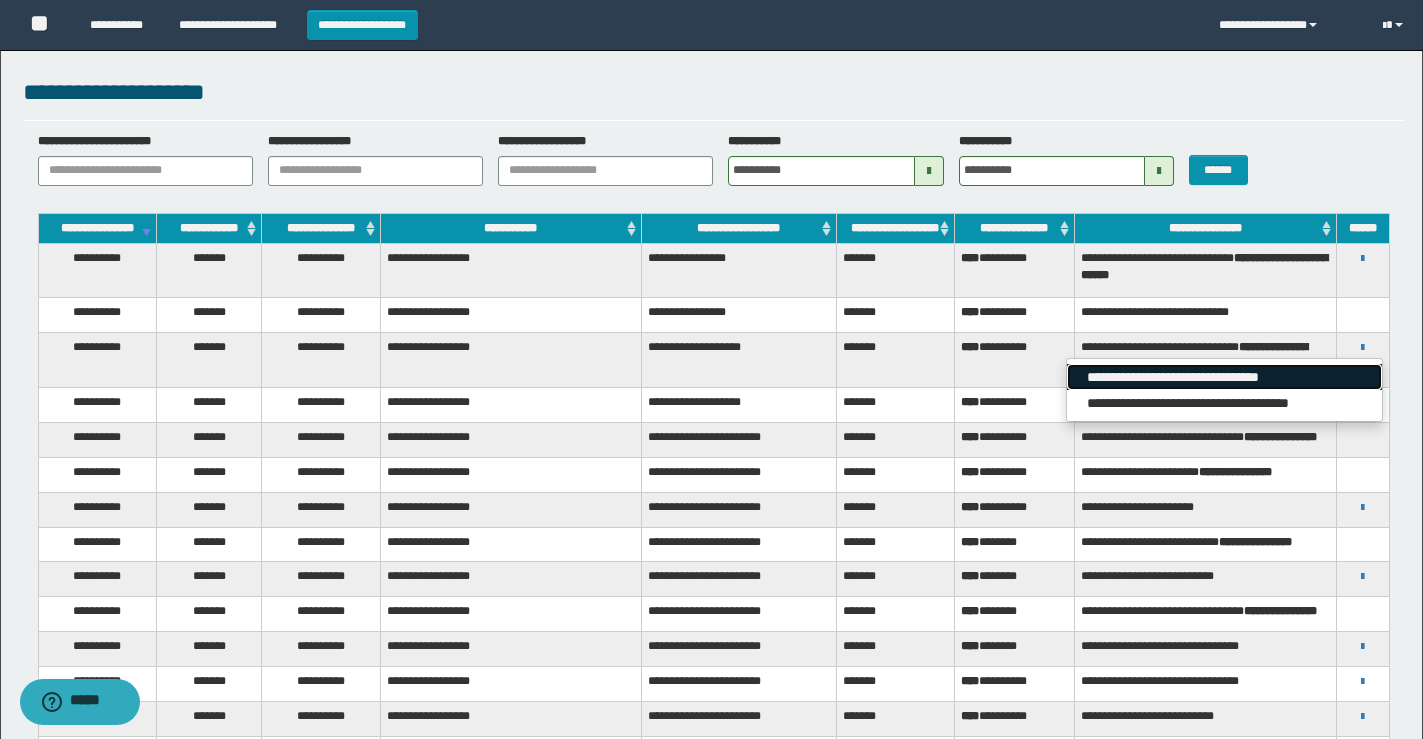 click on "**********" at bounding box center (1224, 377) 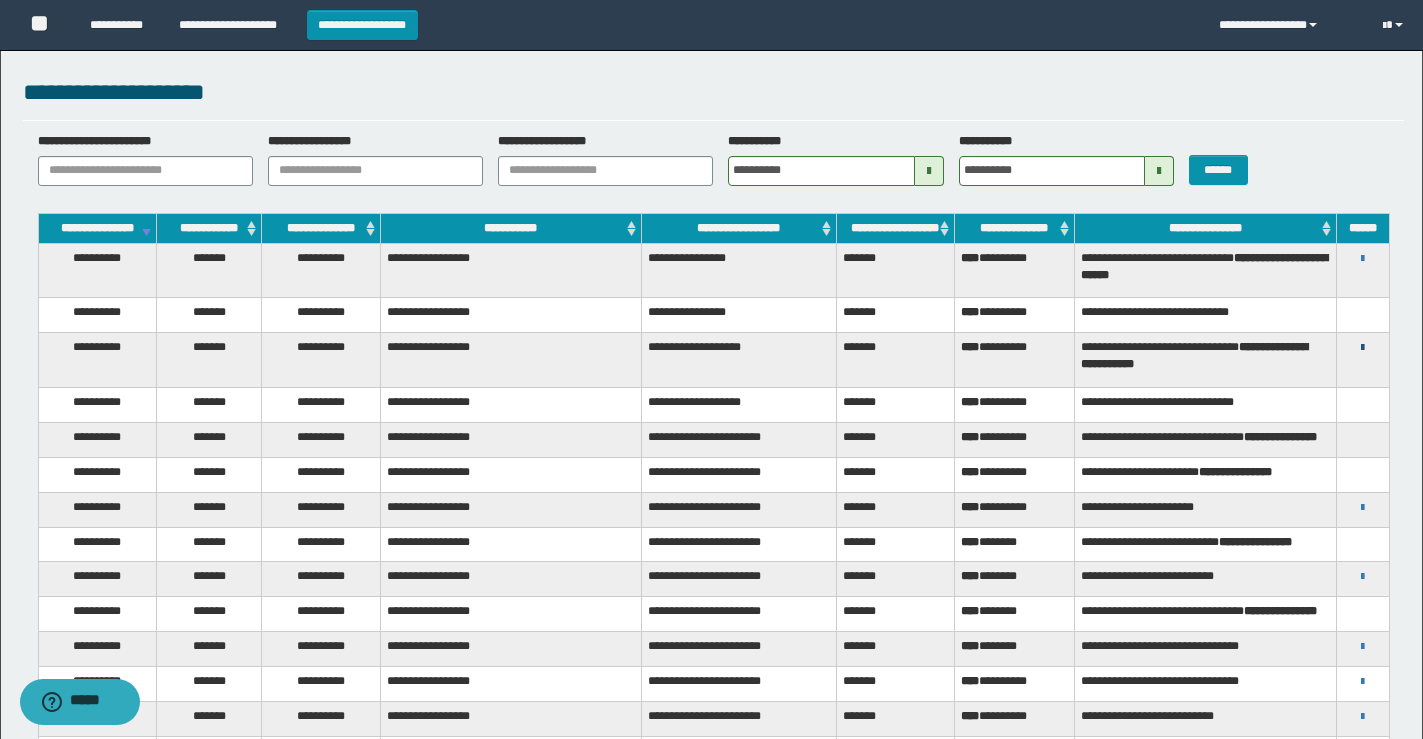 click at bounding box center [1362, 348] 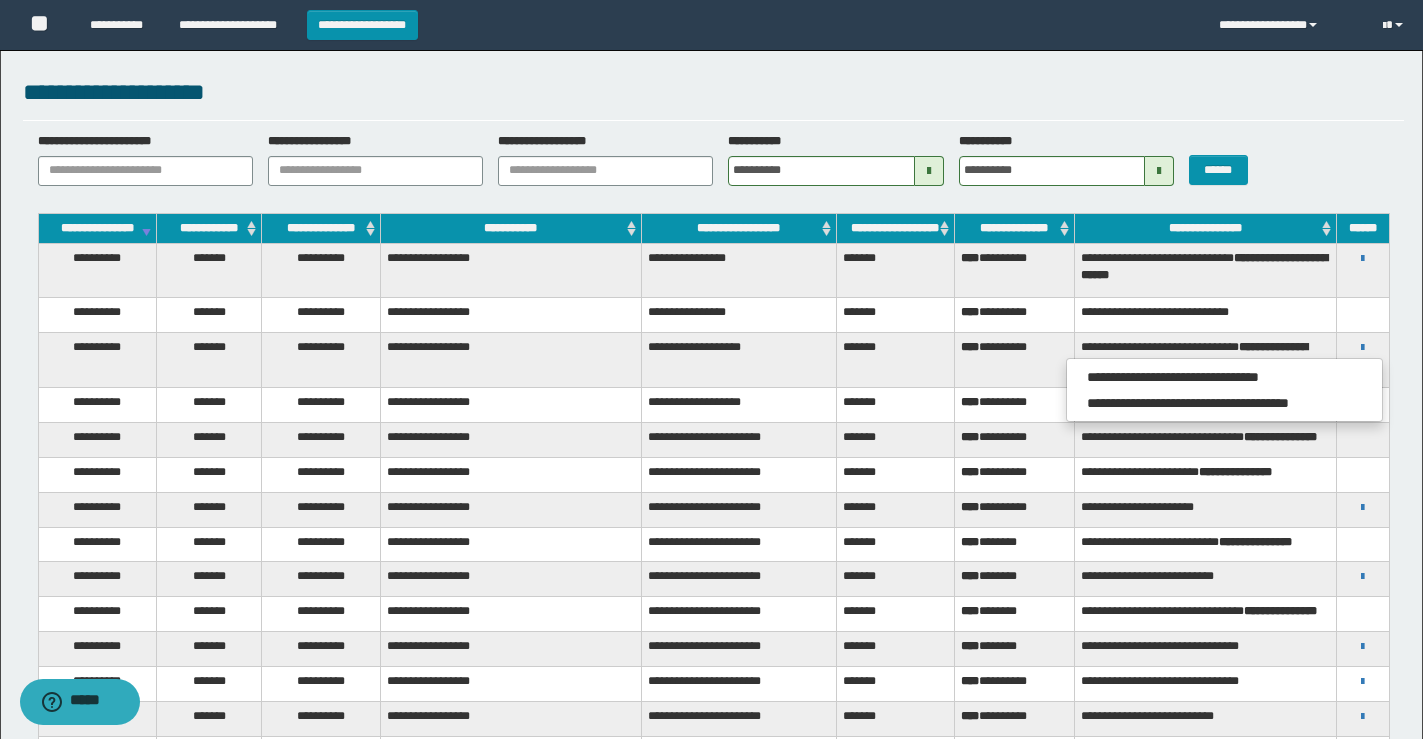 click on "**********" at bounding box center [1194, 355] 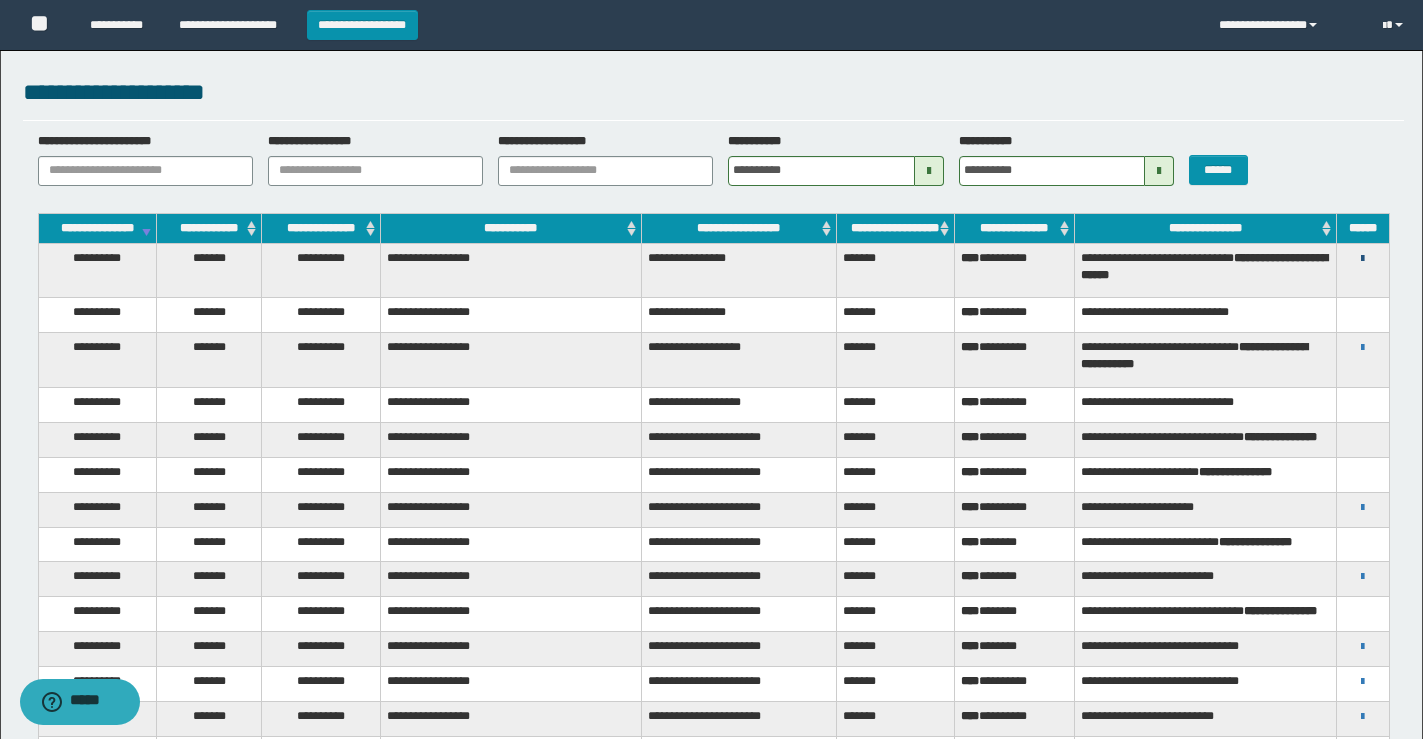 click at bounding box center (1362, 259) 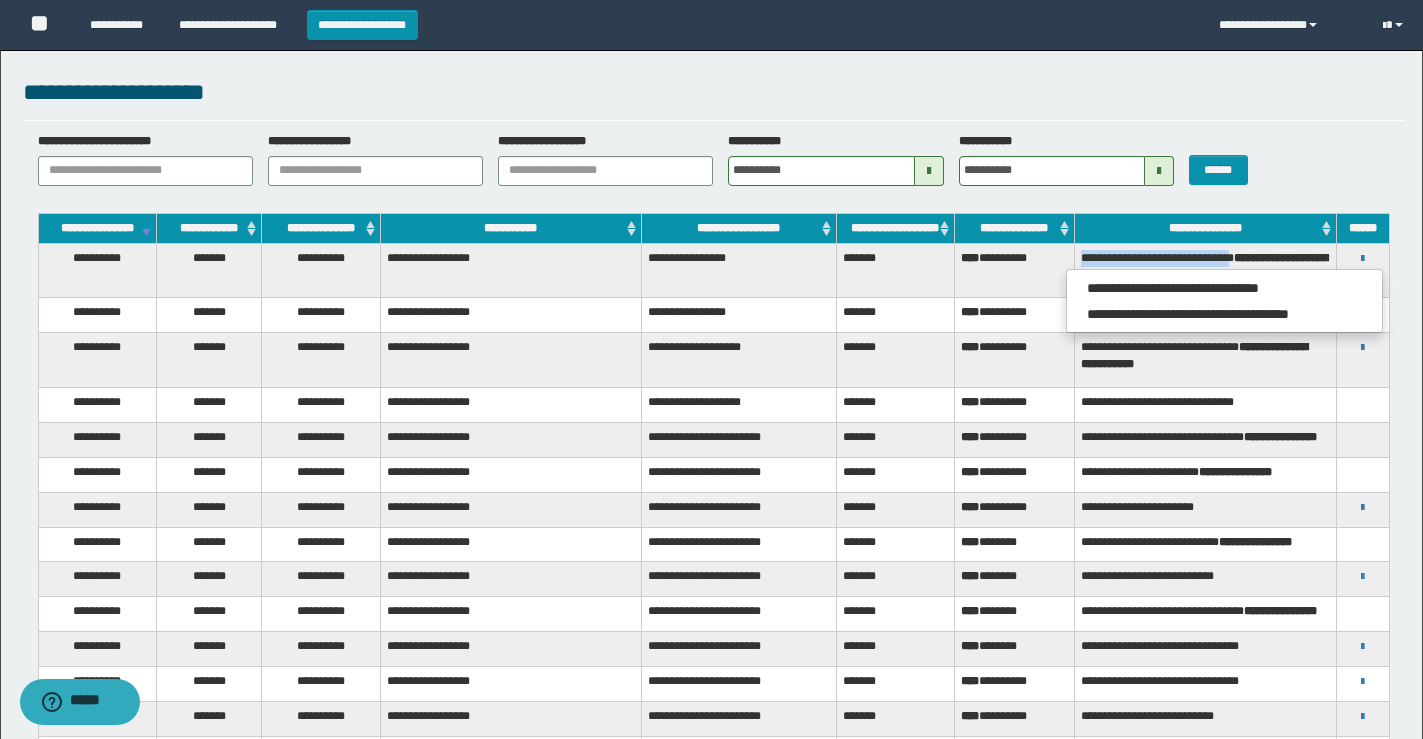 drag, startPoint x: 1251, startPoint y: 273, endPoint x: 1075, endPoint y: 277, distance: 176.04546 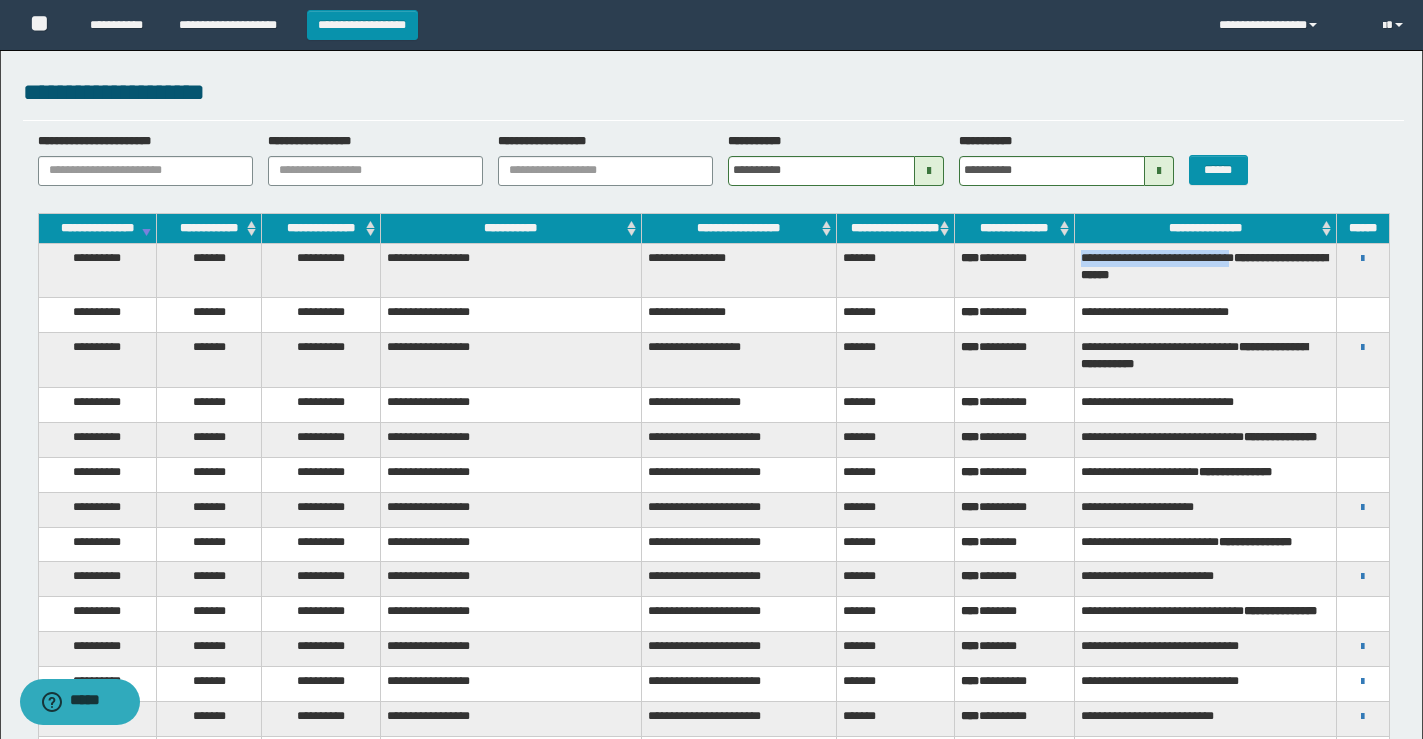 copy on "**********" 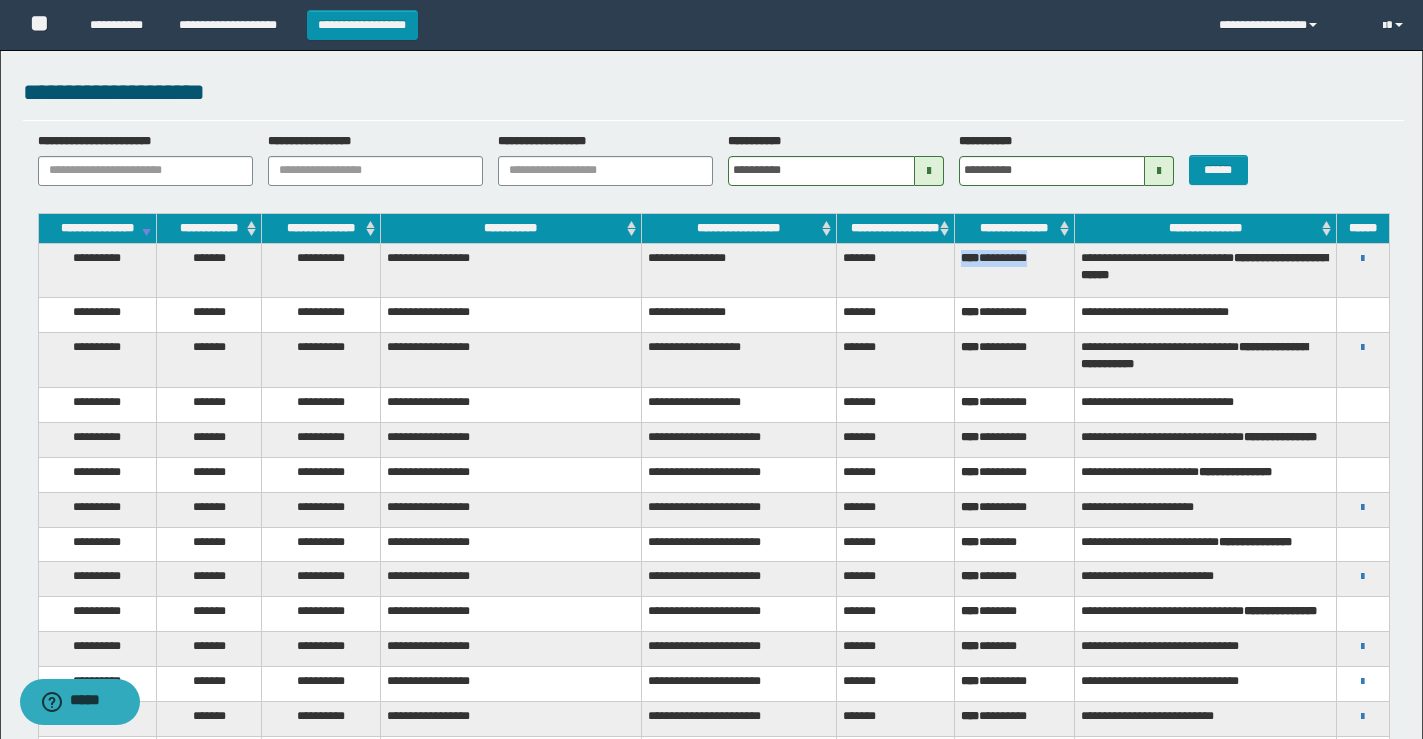 drag, startPoint x: 1057, startPoint y: 275, endPoint x: 962, endPoint y: 272, distance: 95.047356 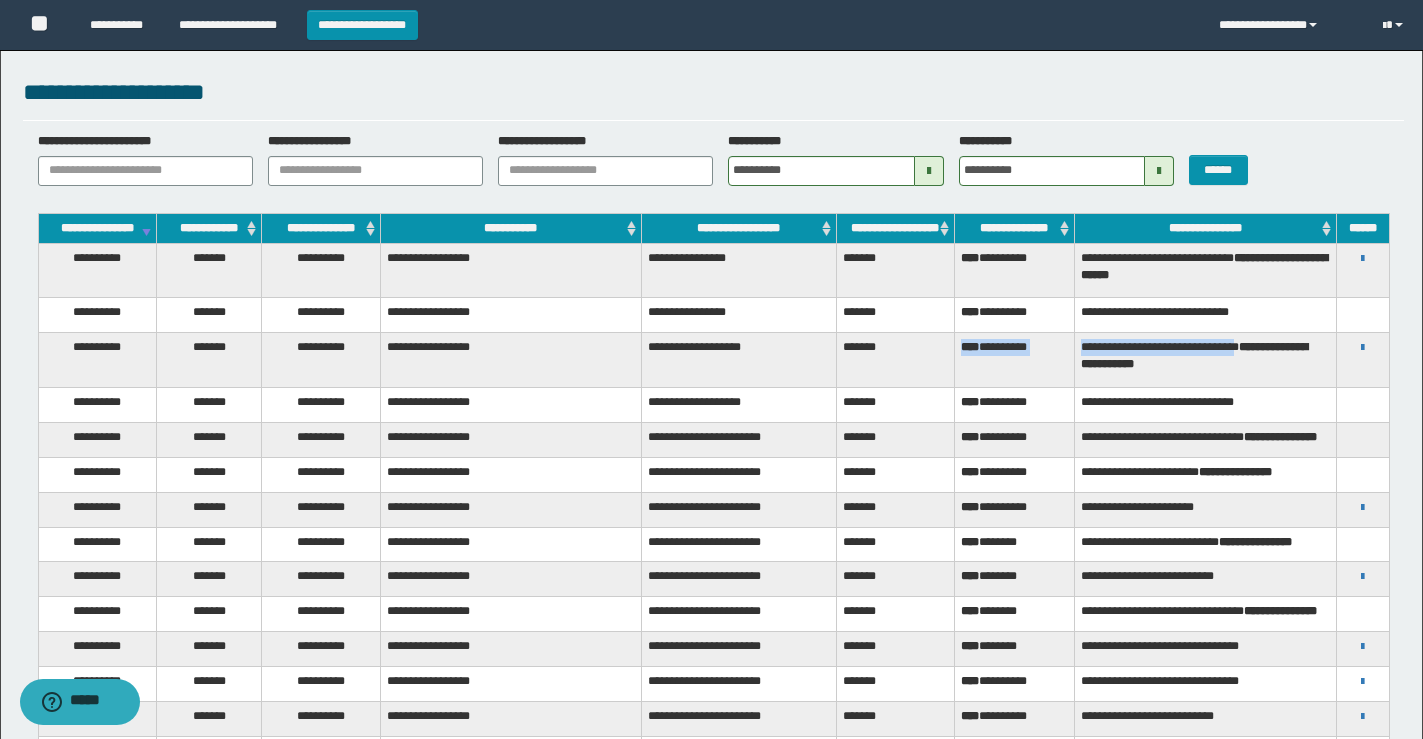 drag, startPoint x: 1257, startPoint y: 350, endPoint x: 962, endPoint y: 352, distance: 295.00677 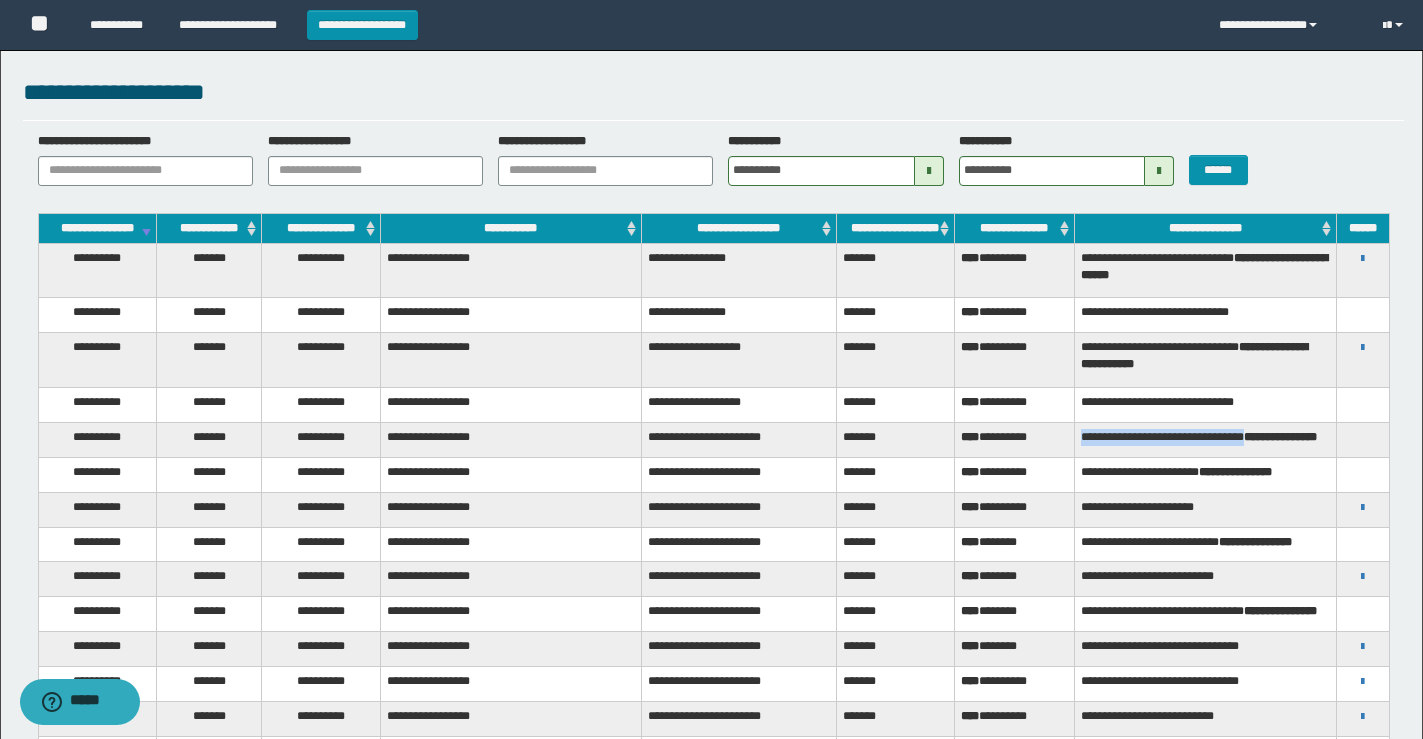 drag, startPoint x: 1267, startPoint y: 431, endPoint x: 1076, endPoint y: 428, distance: 191.02356 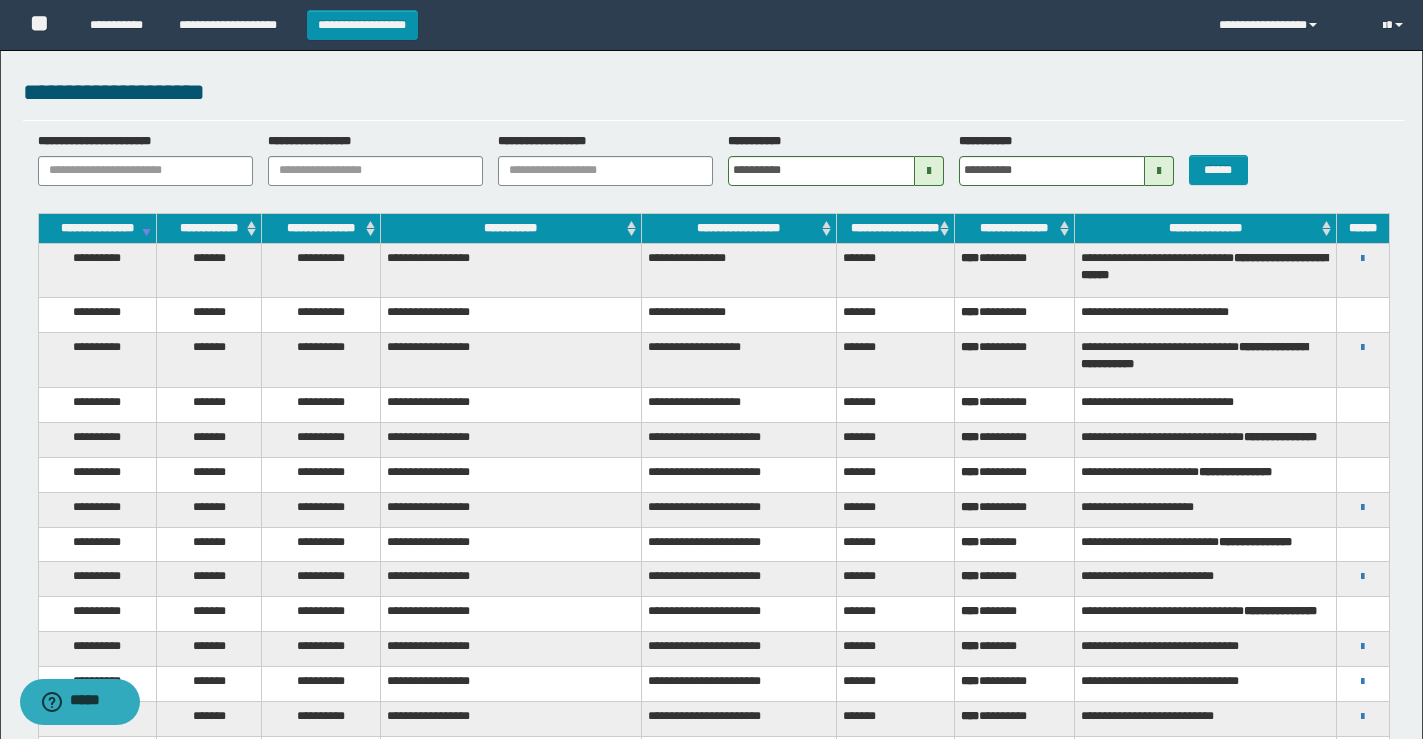 click on "**********" at bounding box center [1205, 439] 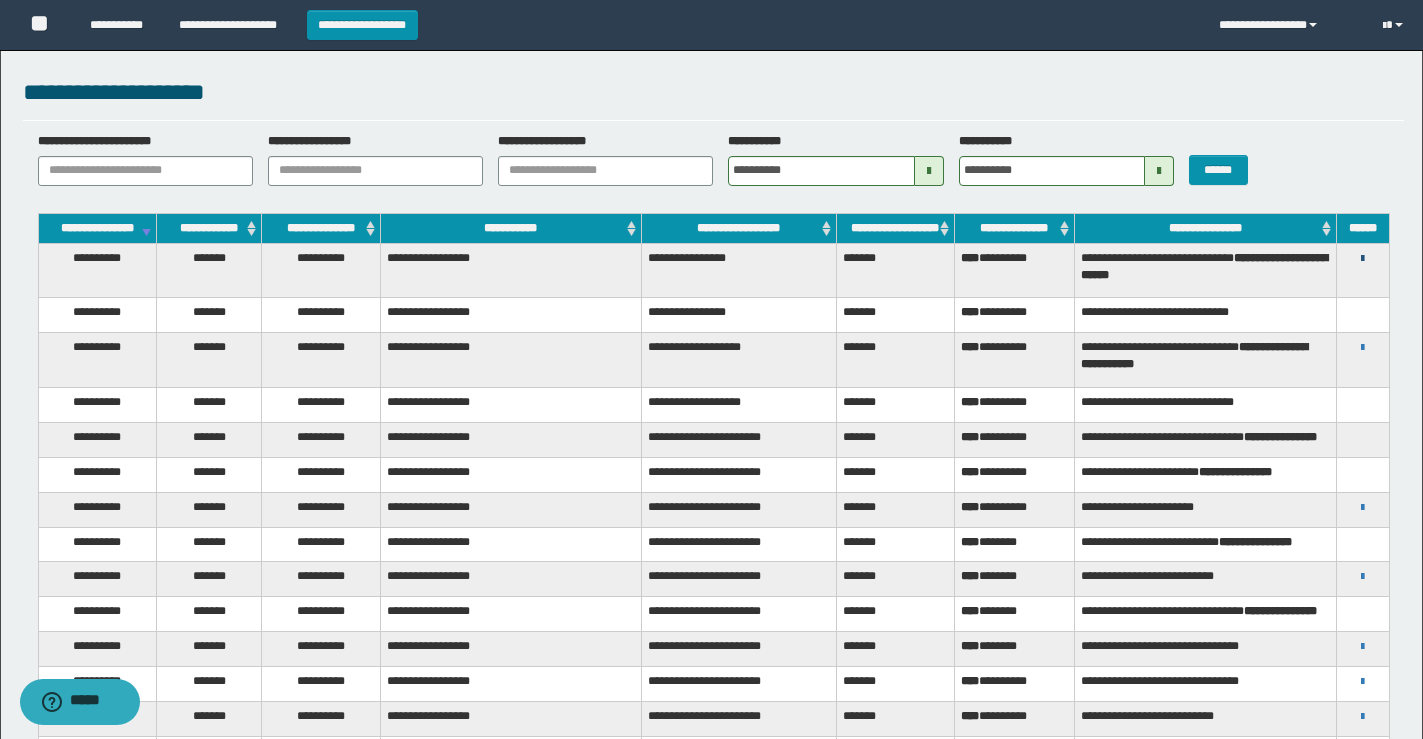 click at bounding box center [1362, 259] 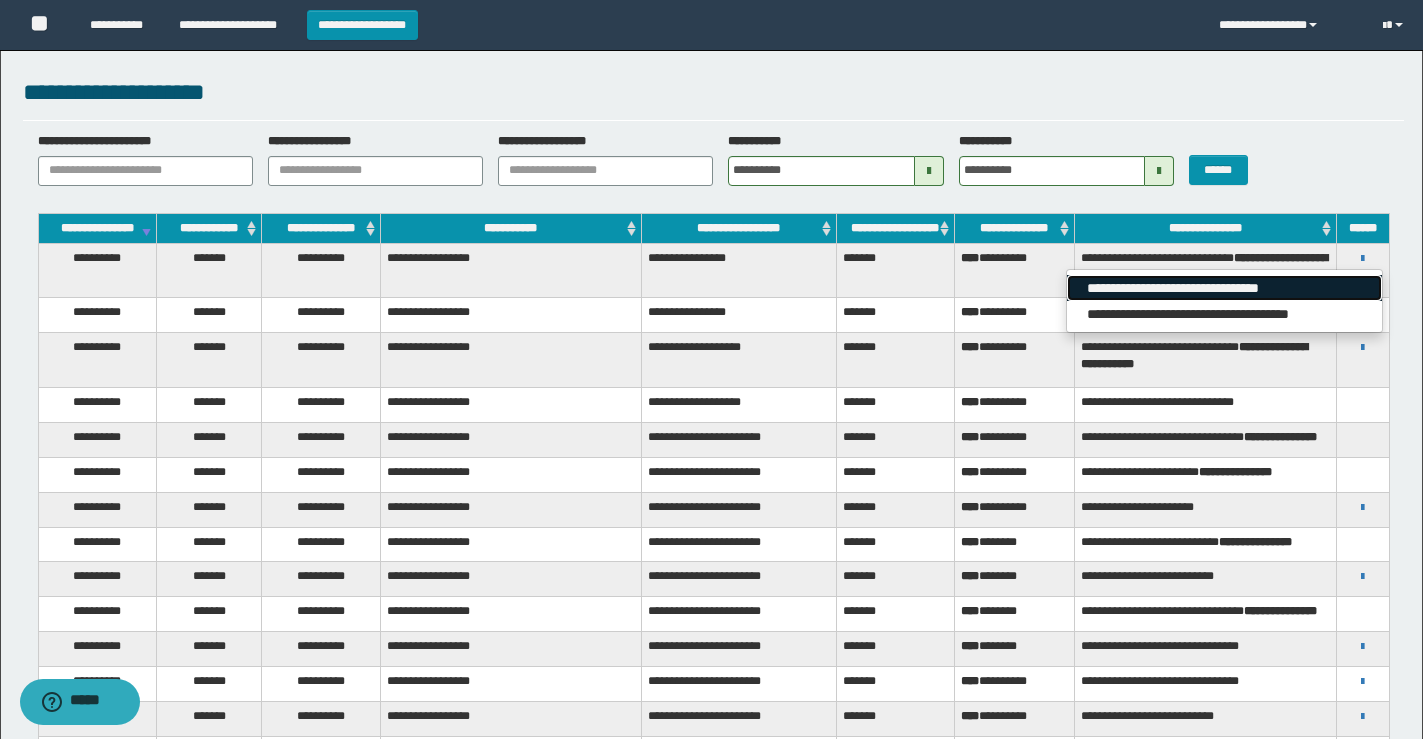click on "**********" at bounding box center (1224, 288) 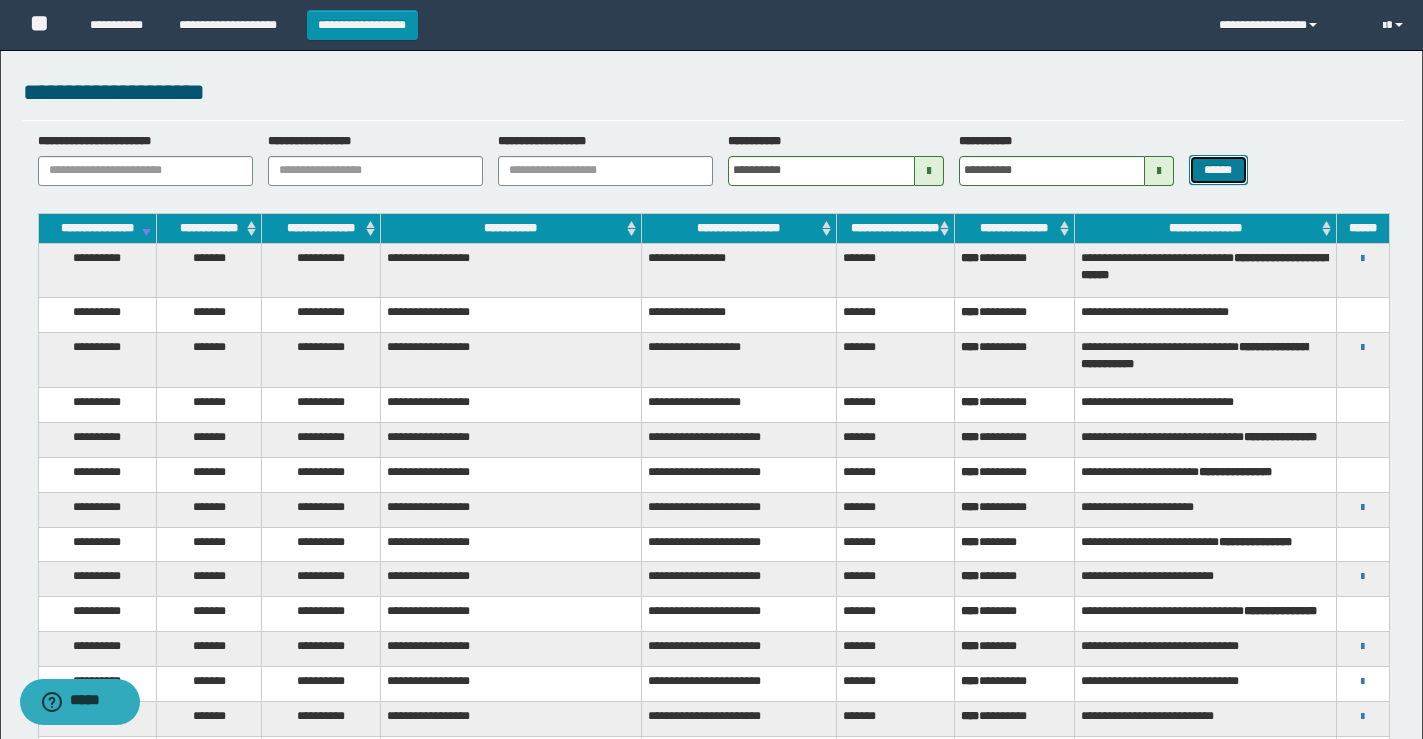 click on "******" at bounding box center [1218, 170] 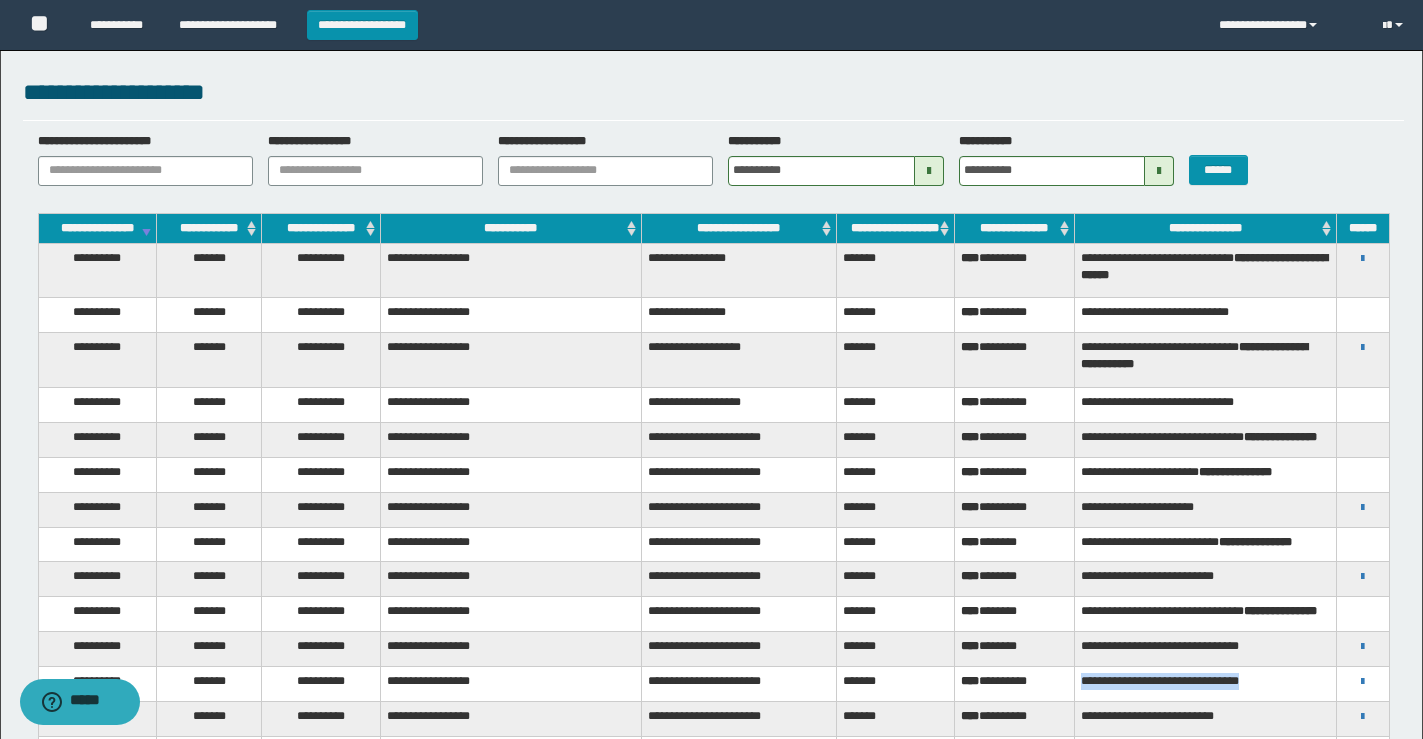 drag, startPoint x: 1262, startPoint y: 670, endPoint x: 1080, endPoint y: 664, distance: 182.09888 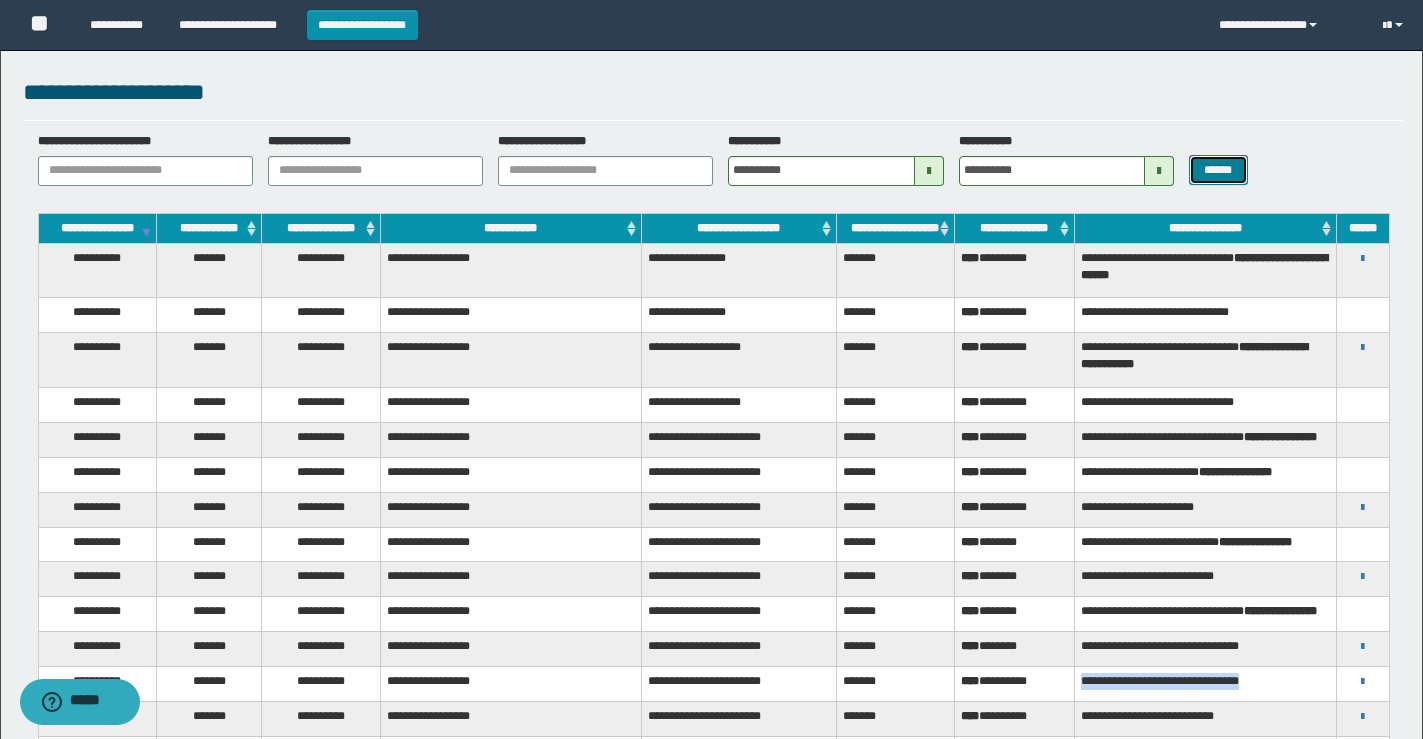 click on "******" at bounding box center (1218, 170) 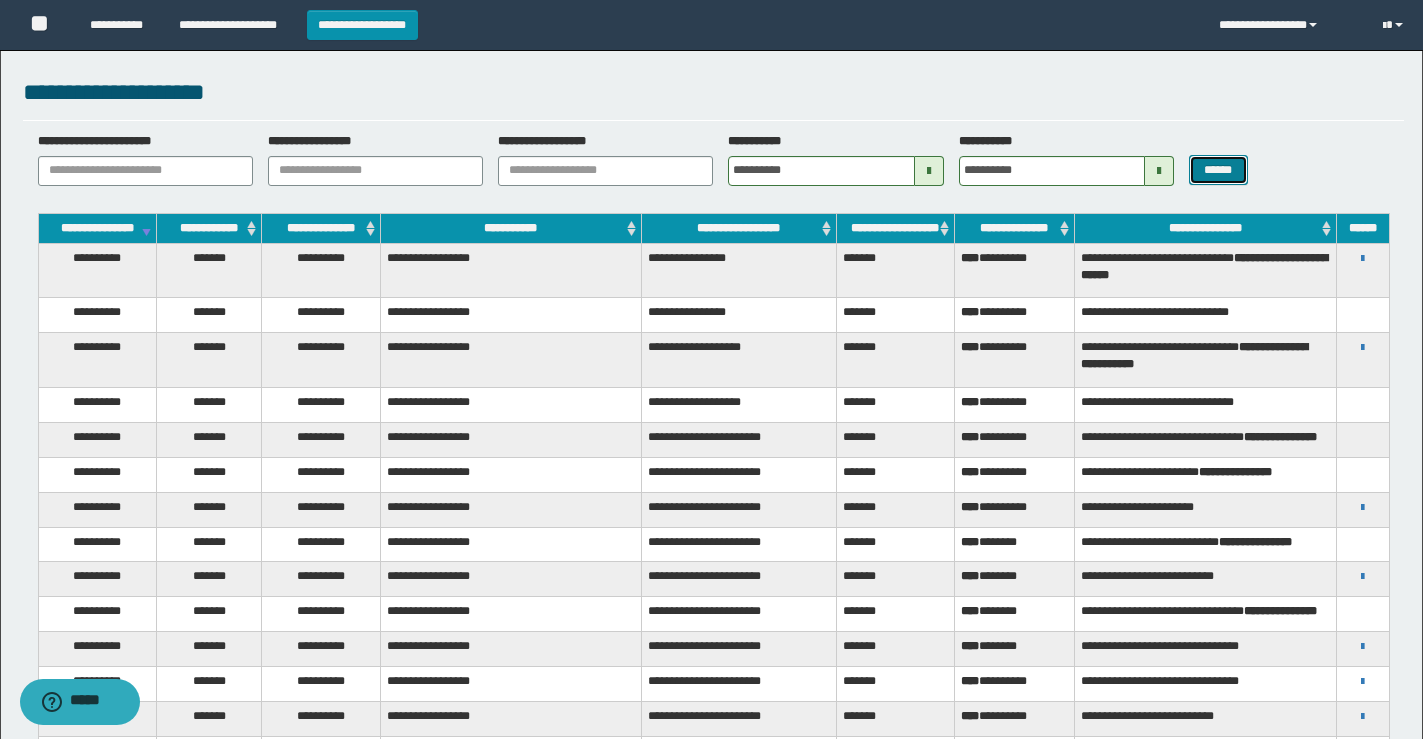 click on "******" at bounding box center (1218, 170) 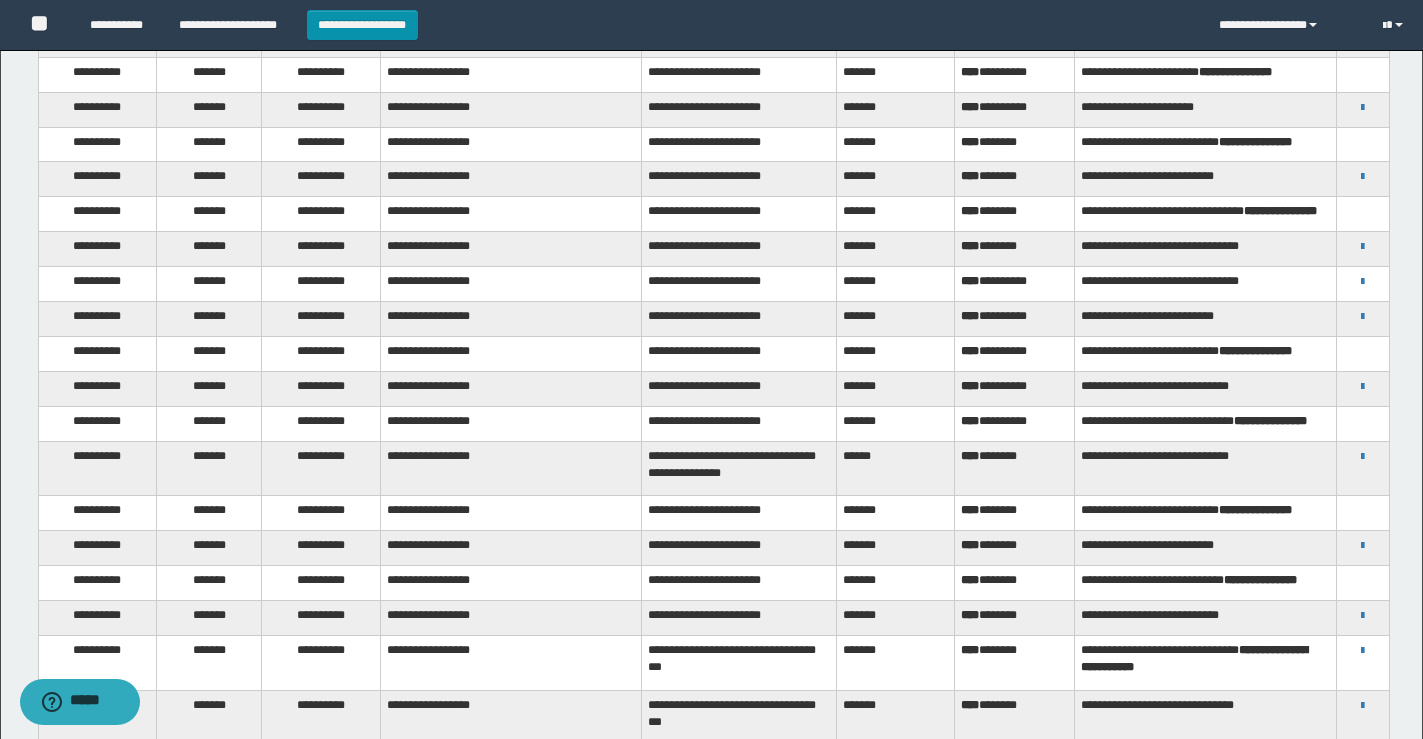 scroll, scrollTop: 663, scrollLeft: 0, axis: vertical 